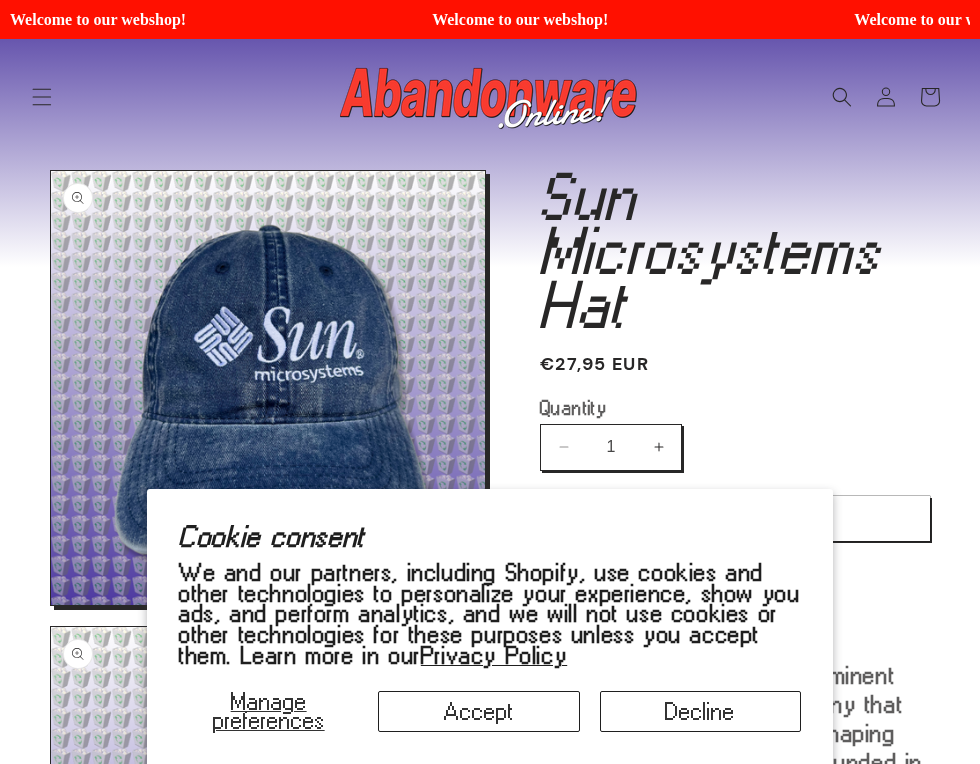 scroll, scrollTop: 0, scrollLeft: 0, axis: both 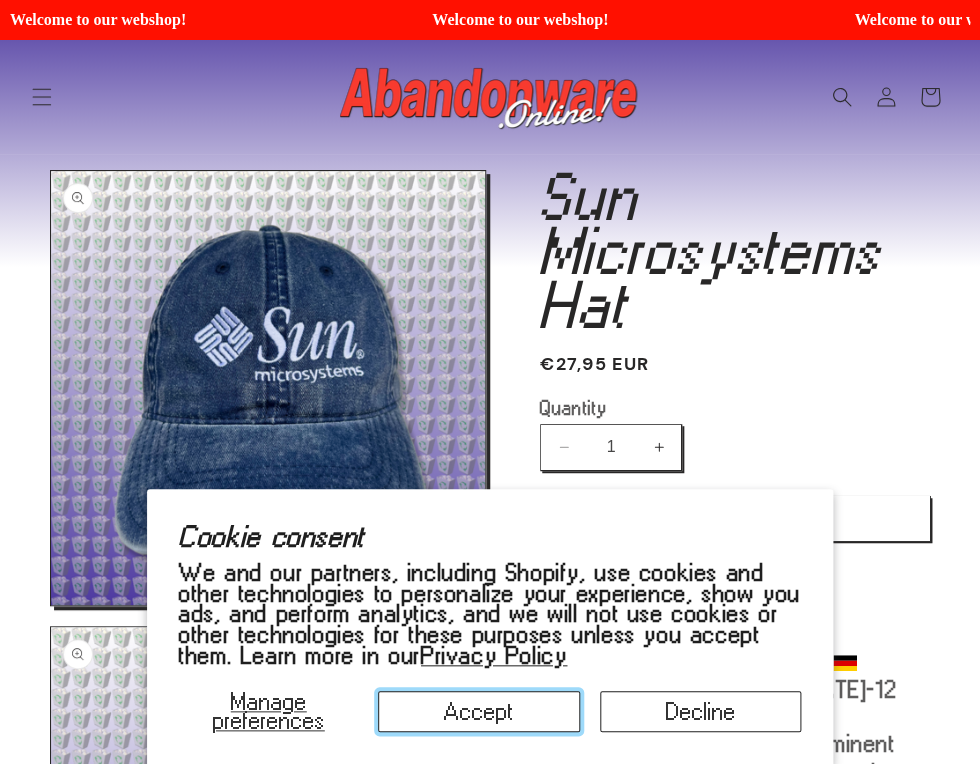 click on "Accept" at bounding box center (478, 711) 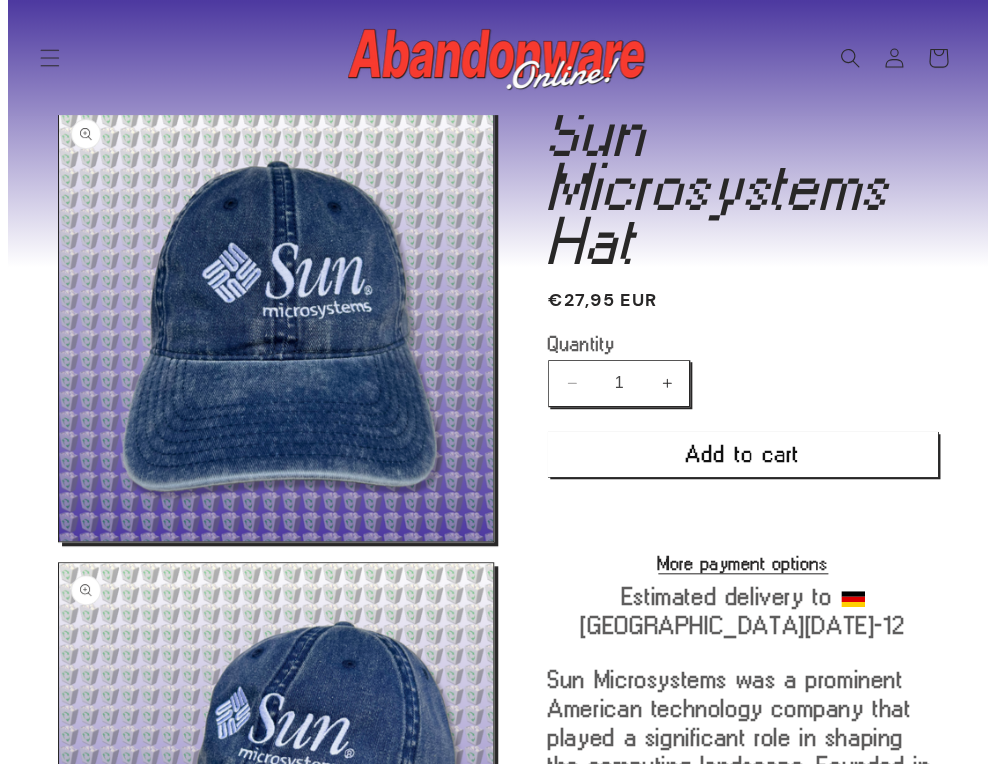 scroll, scrollTop: 80, scrollLeft: 0, axis: vertical 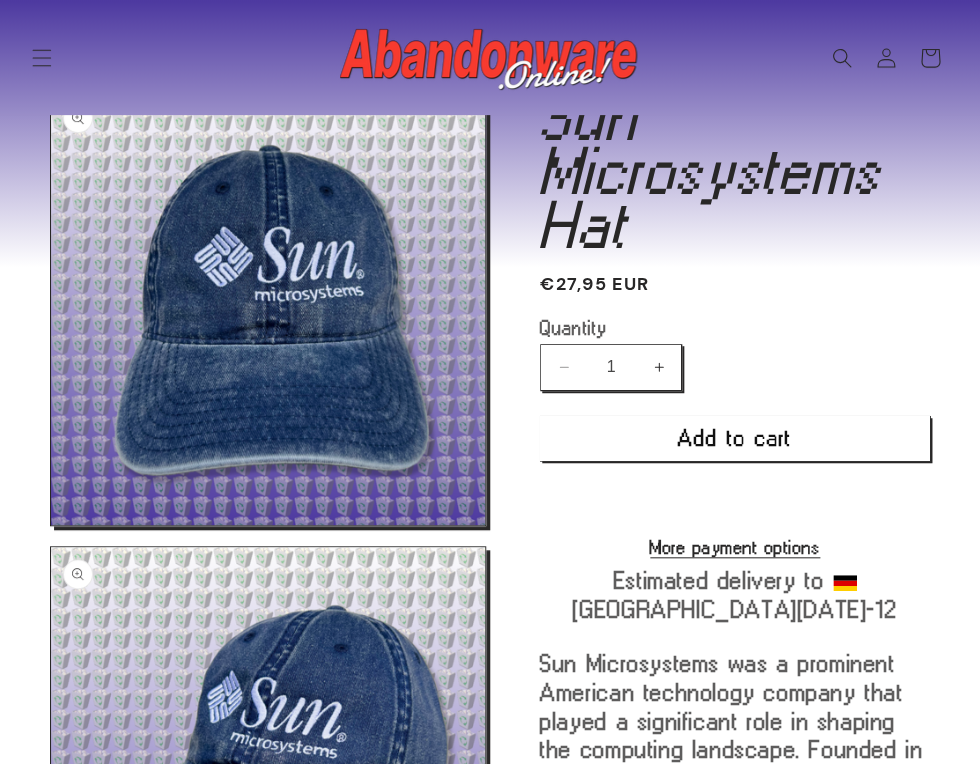 click on "Open media 3 in modal" at bounding box center [51, 1329] 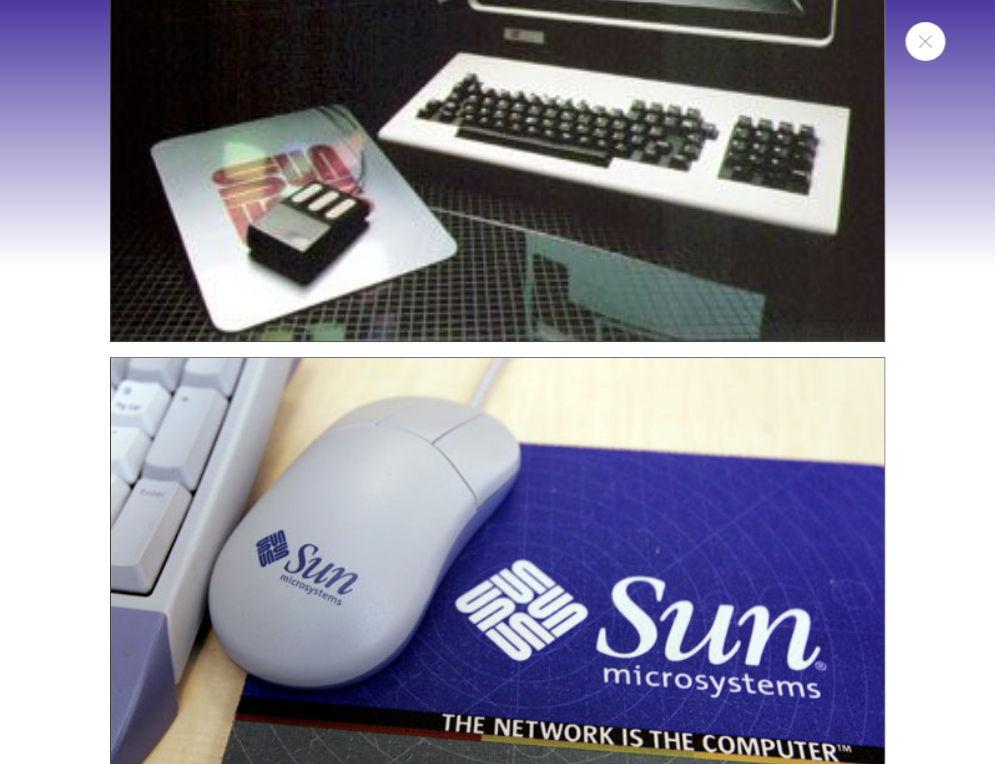 scroll, scrollTop: 1226, scrollLeft: 0, axis: vertical 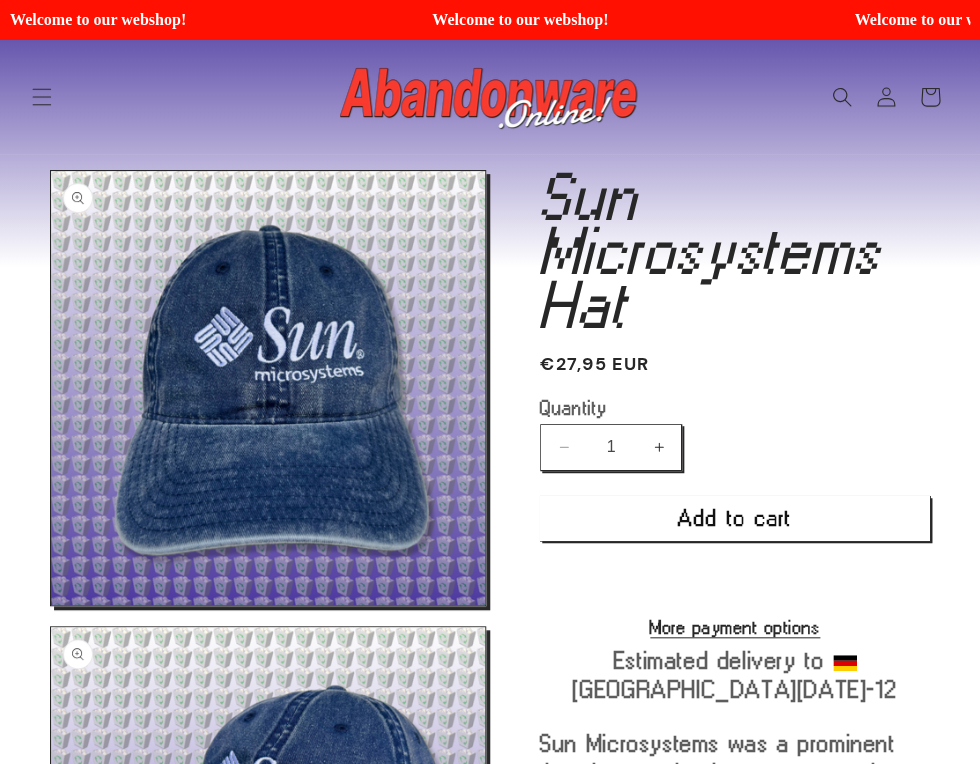 click on "Products" at bounding box center (0, 0) 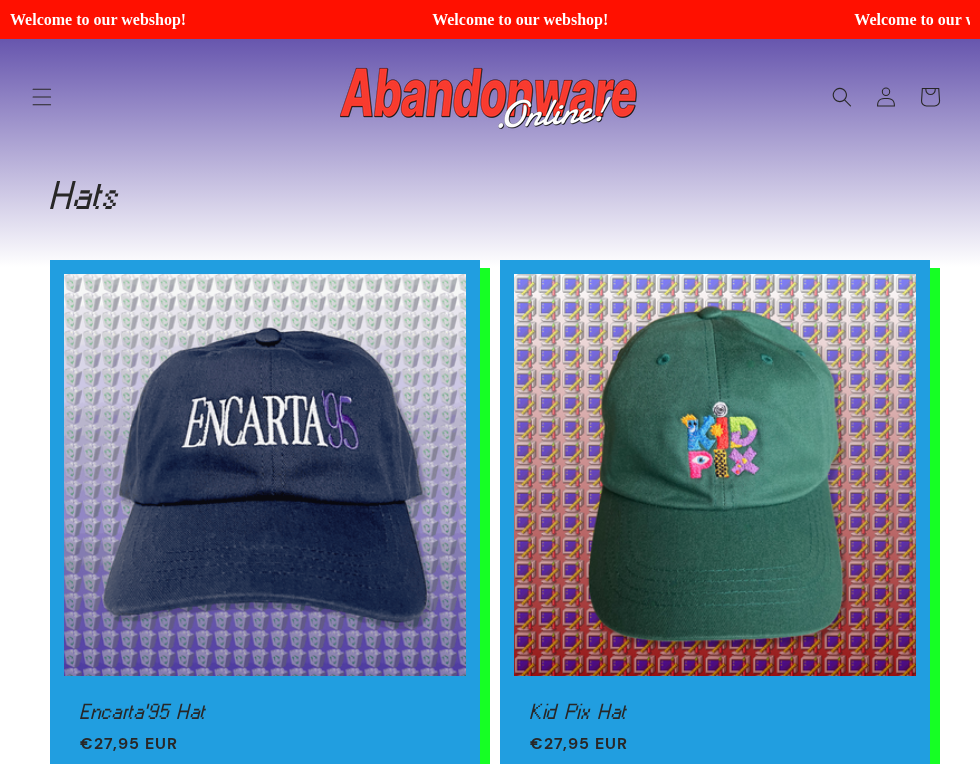 scroll, scrollTop: 0, scrollLeft: 0, axis: both 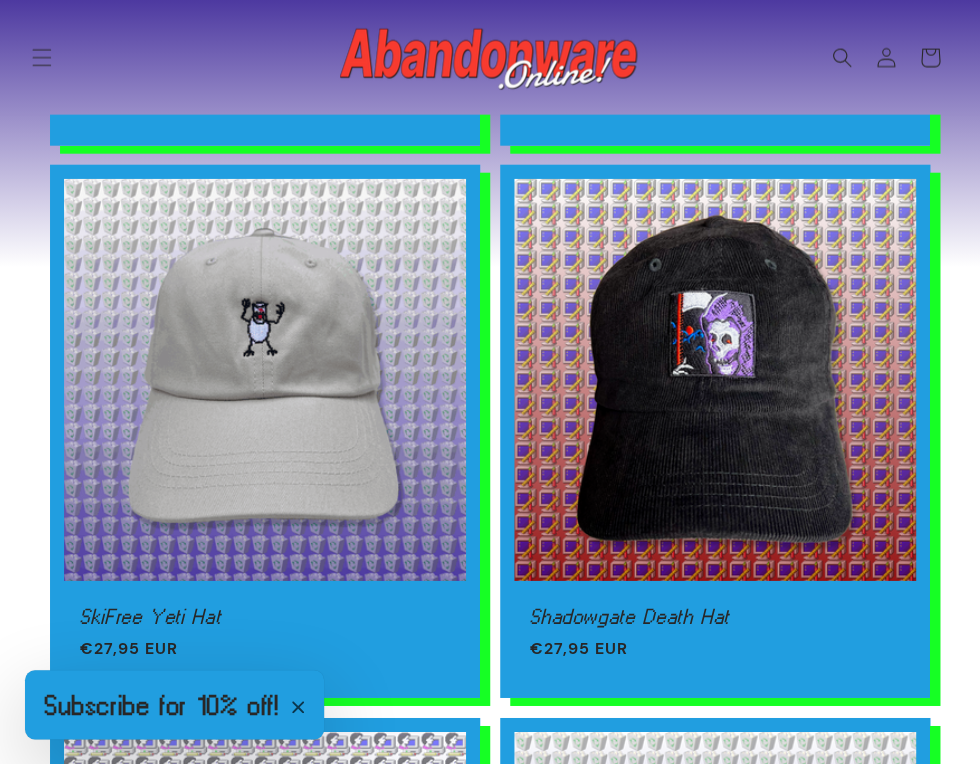 click 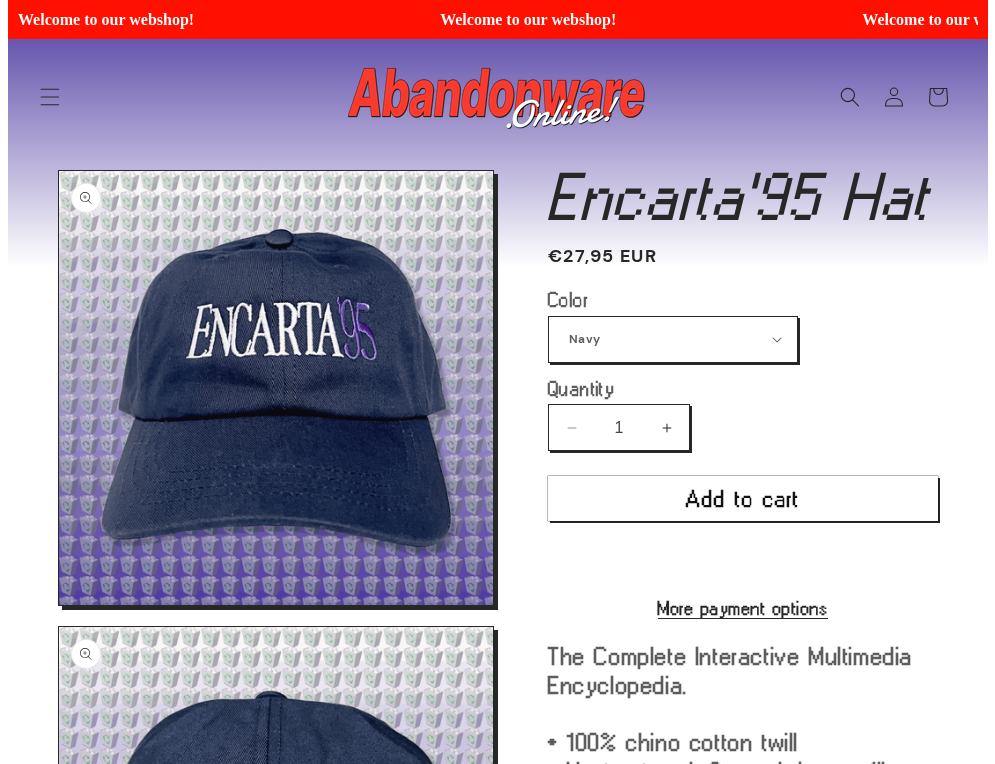 scroll, scrollTop: 0, scrollLeft: 0, axis: both 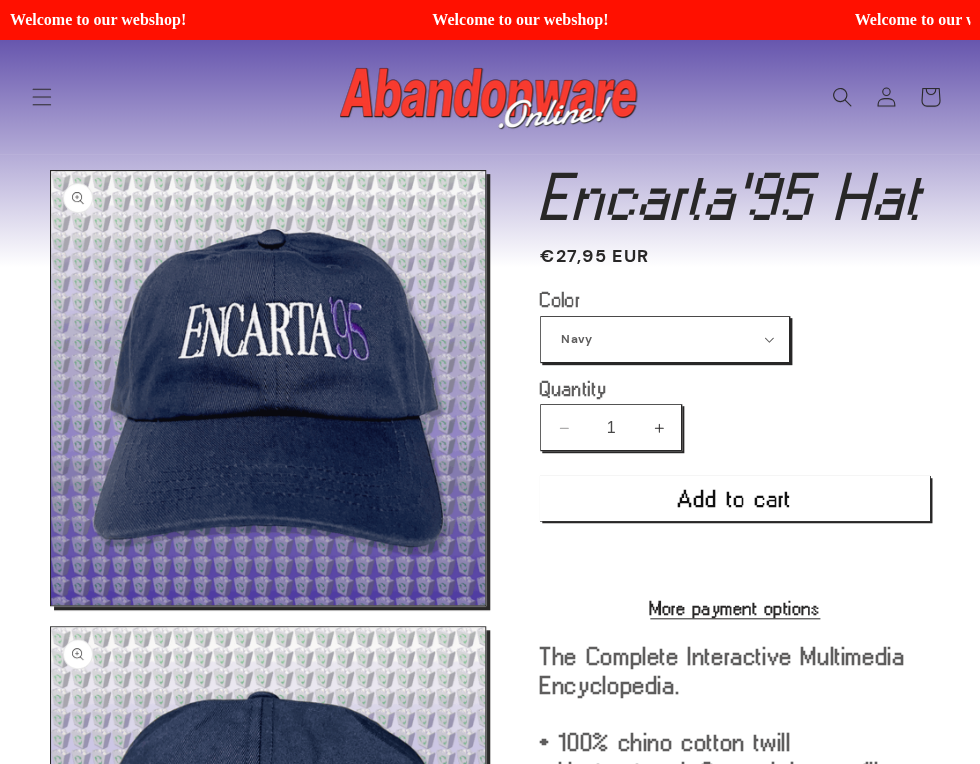click on "Open media 3 in modal" at bounding box center (51, 1519) 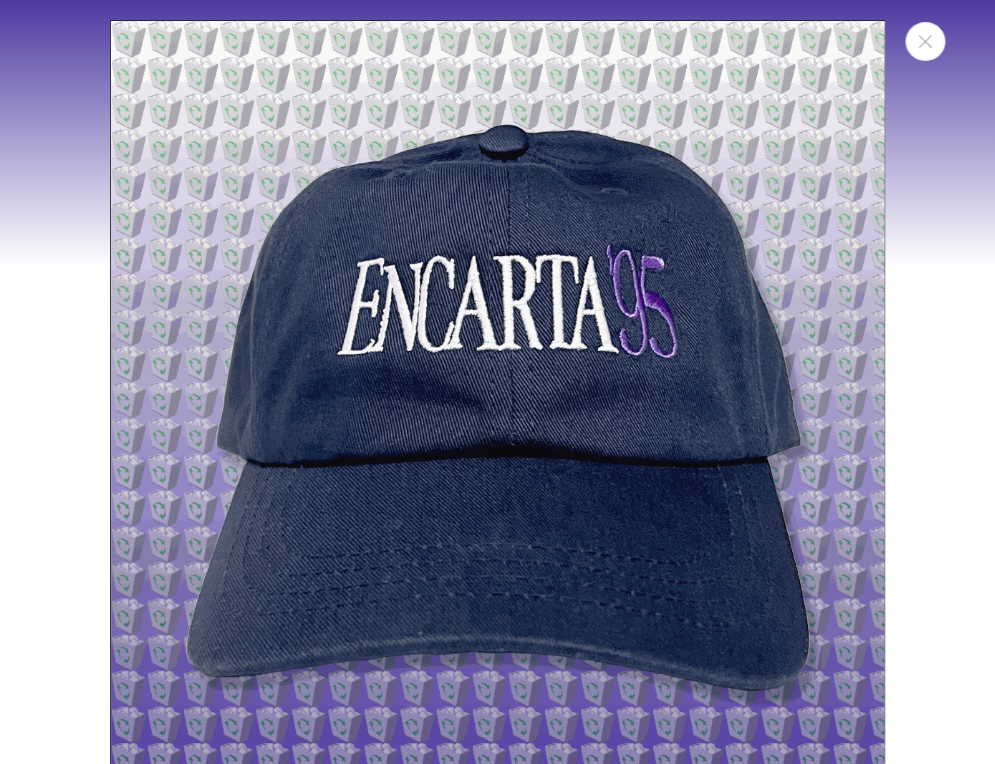 scroll, scrollTop: 1569, scrollLeft: 0, axis: vertical 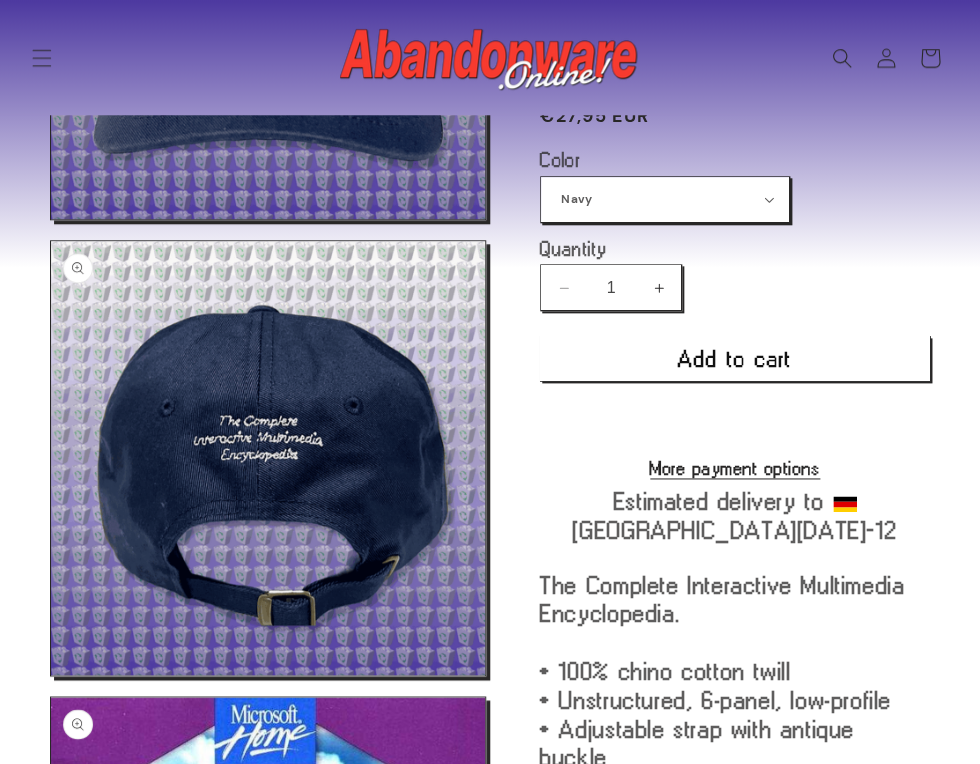 click on "Open media 4 in modal" at bounding box center [51, 1734] 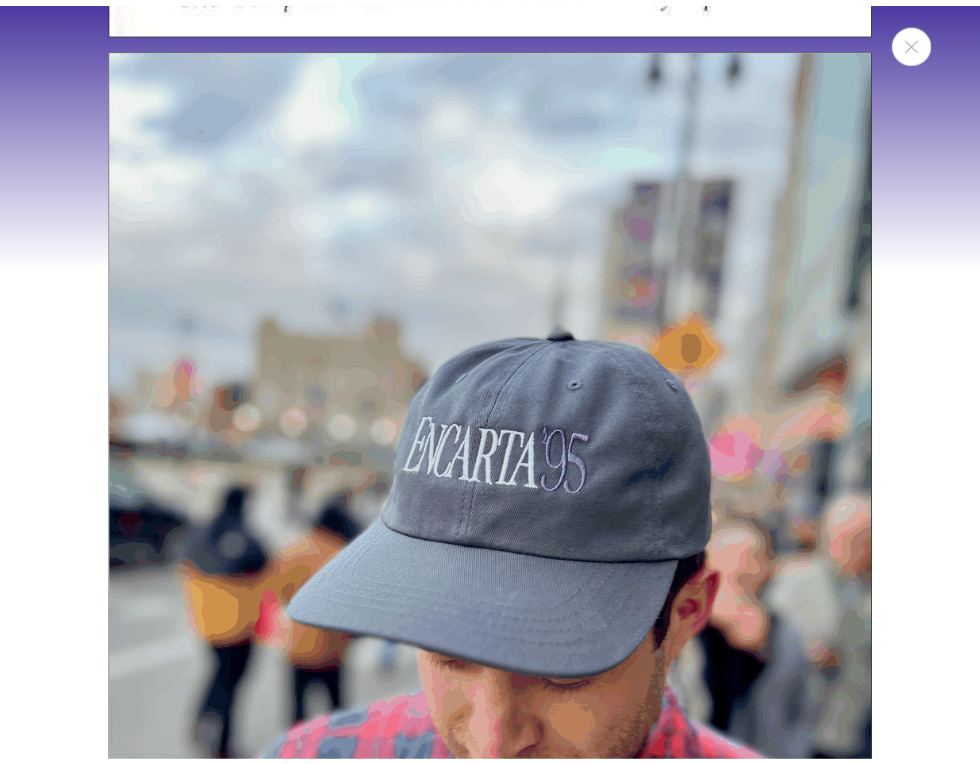 scroll, scrollTop: 2302, scrollLeft: 0, axis: vertical 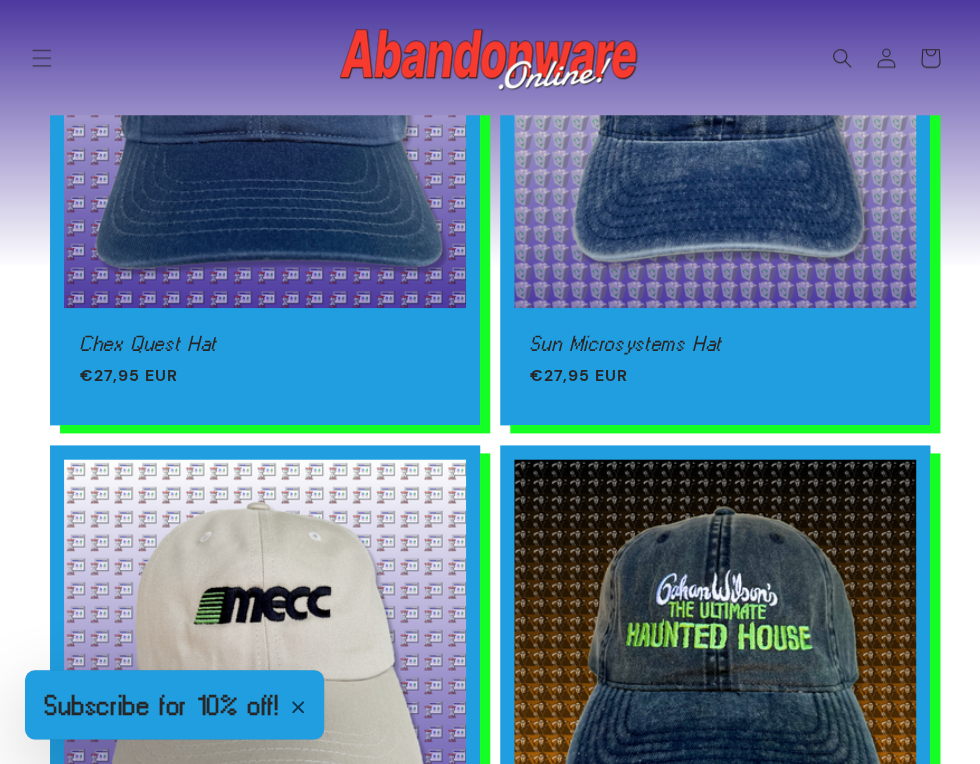 click at bounding box center [298, 704] 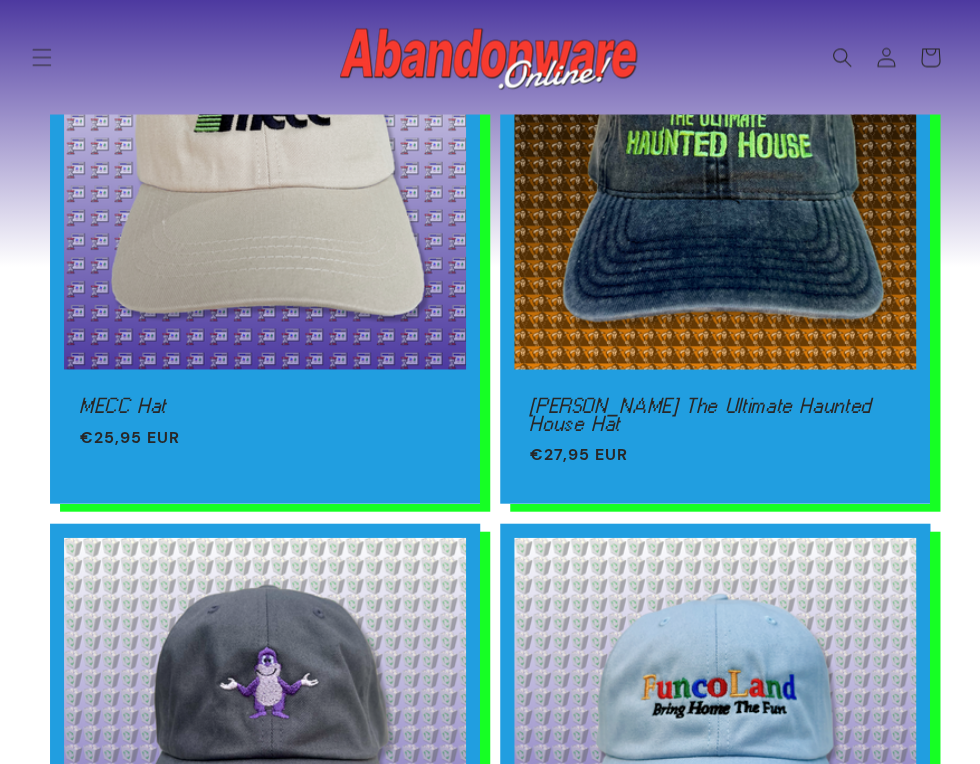 scroll, scrollTop: 1056, scrollLeft: 0, axis: vertical 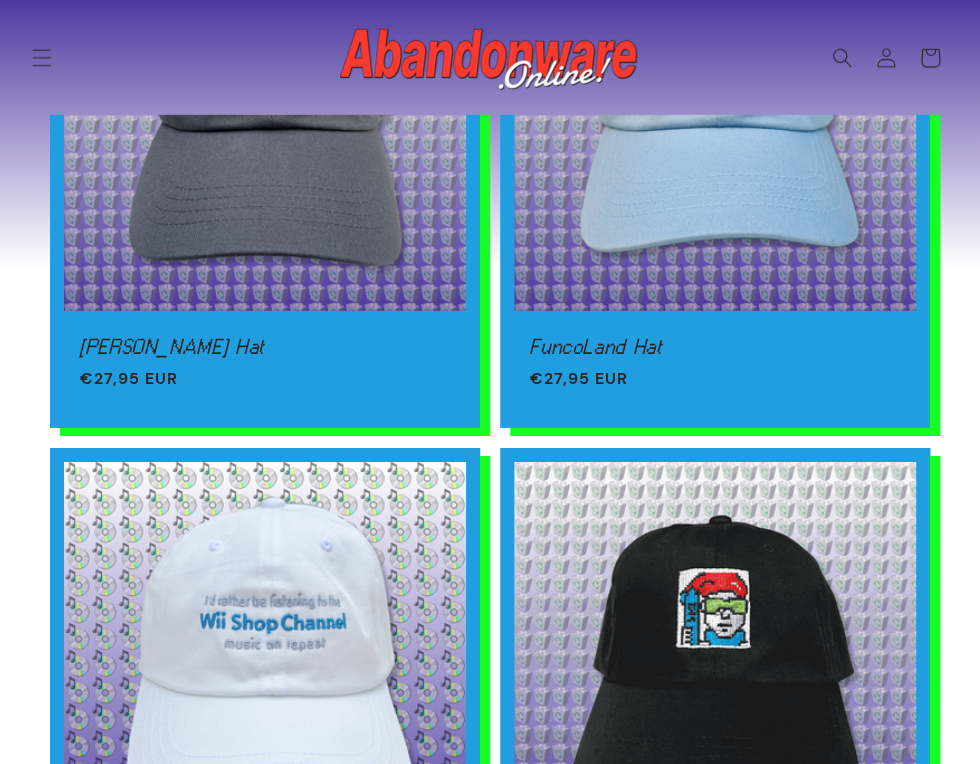 click on "3" at bounding box center [544, 3270] 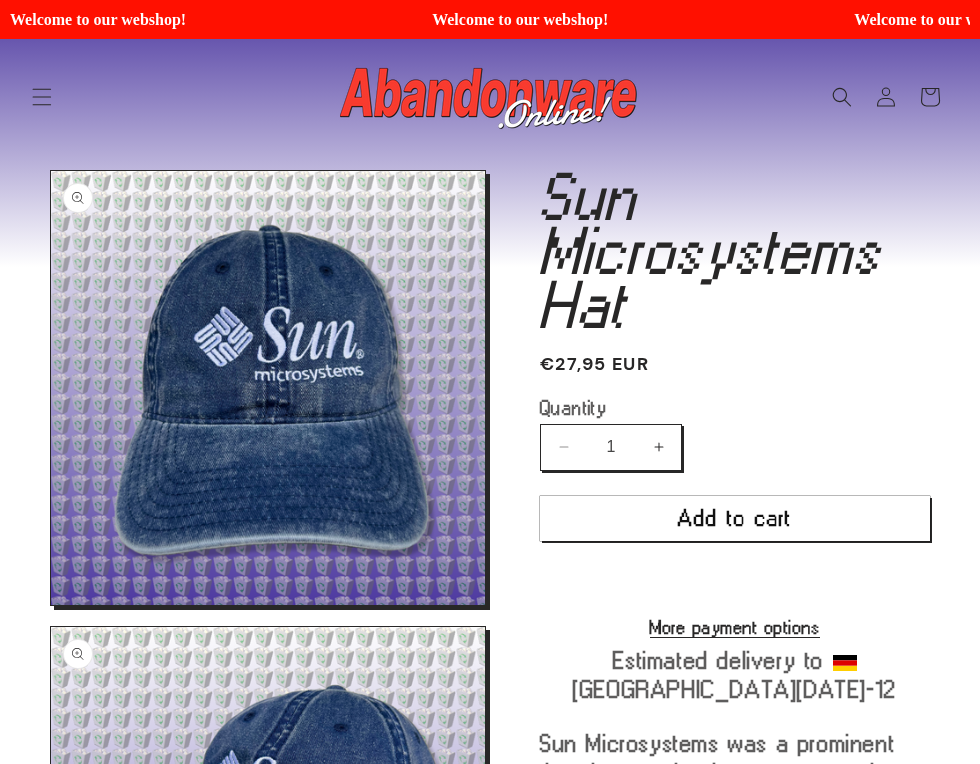 scroll, scrollTop: 0, scrollLeft: 0, axis: both 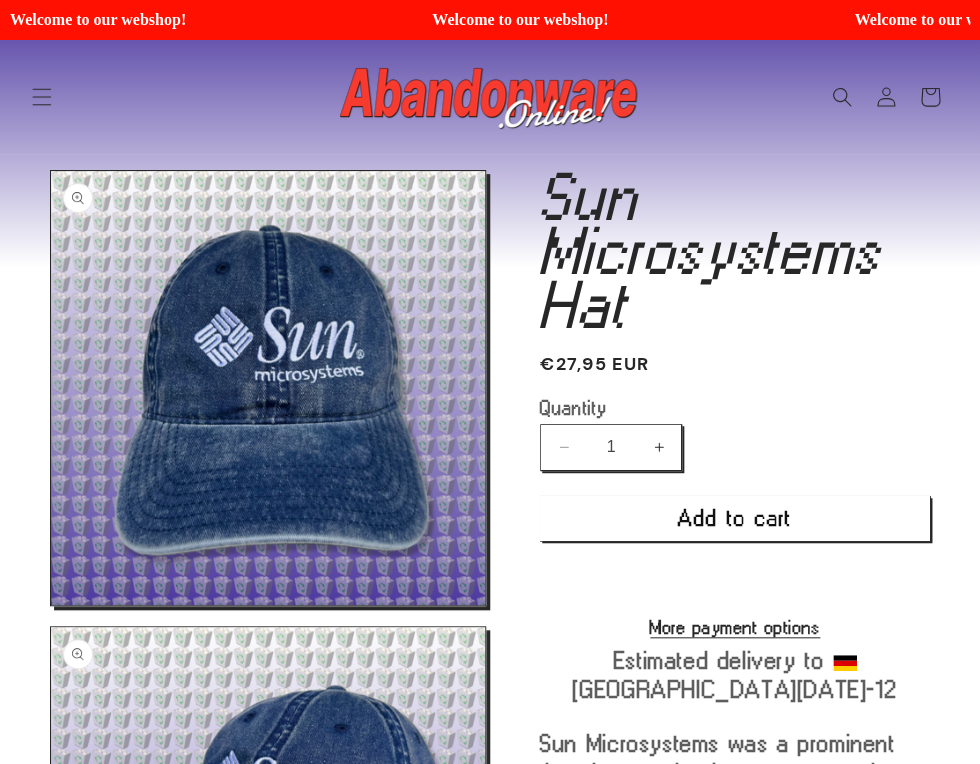 click on "Open media 1 in modal" at bounding box center [51, 605] 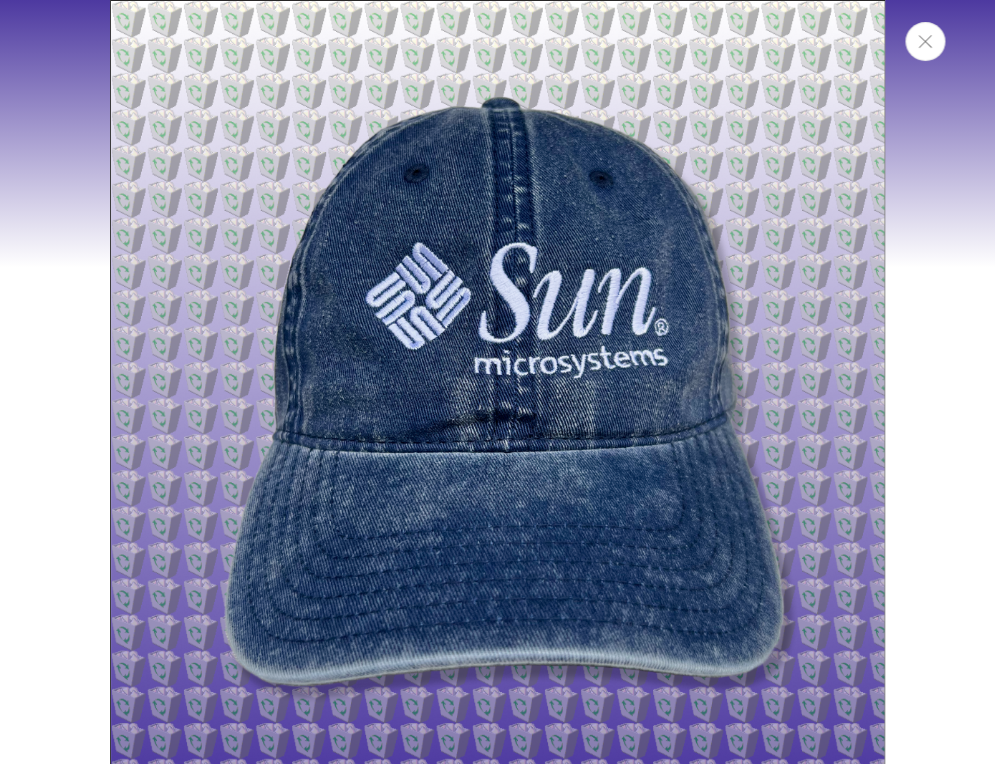 click at bounding box center [925, 41] 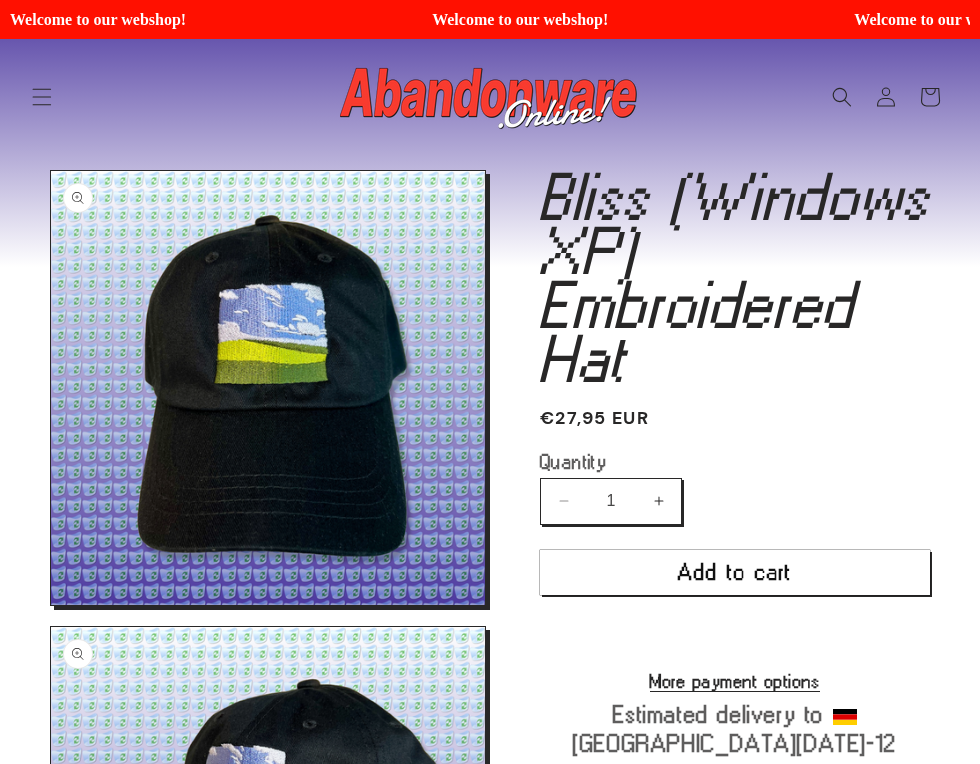 scroll, scrollTop: 0, scrollLeft: 0, axis: both 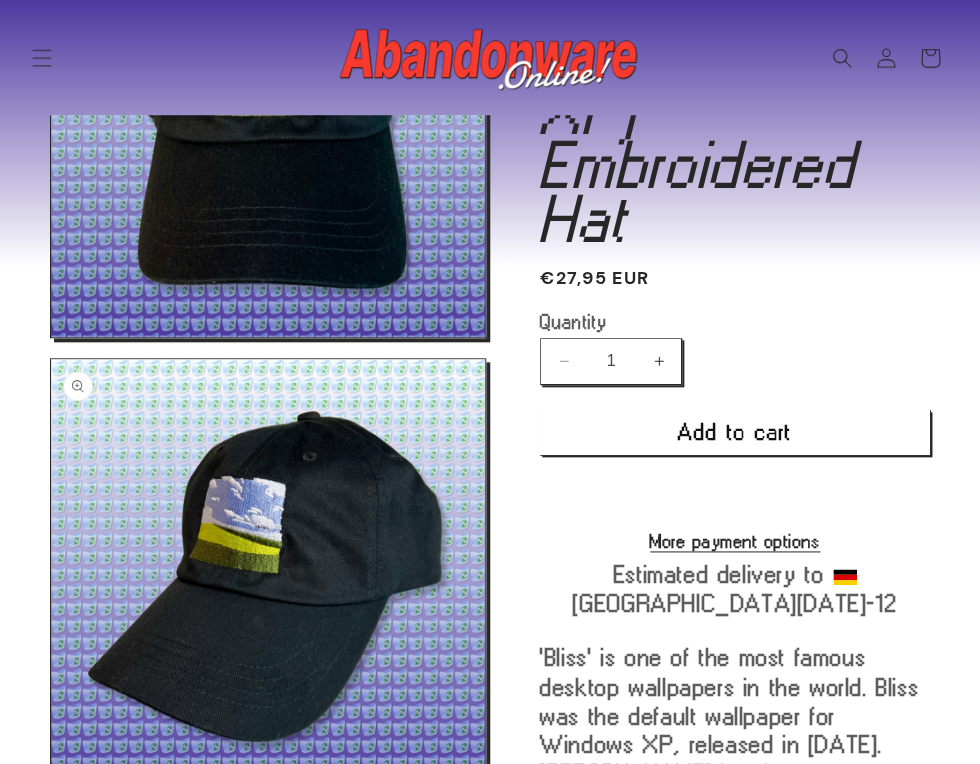 click on "Open media 1 in modal
Open media 2 in modal
Open media 3 in modal
Open media 4 in modal" at bounding box center [270, 750] 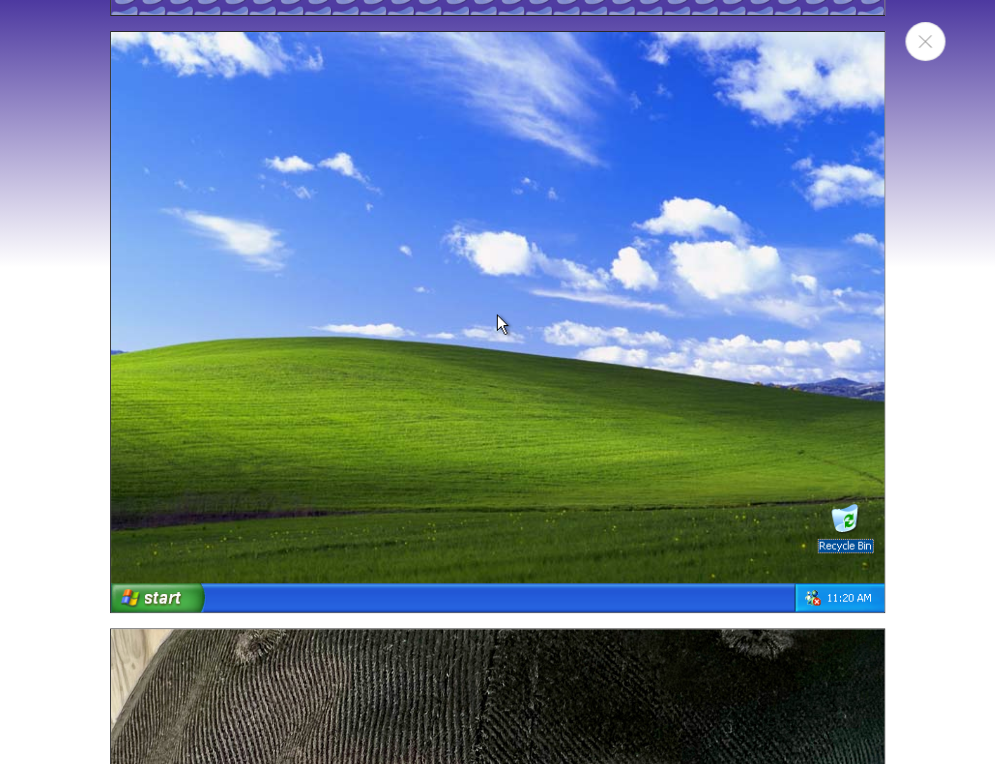 click at bounding box center (497, 382) 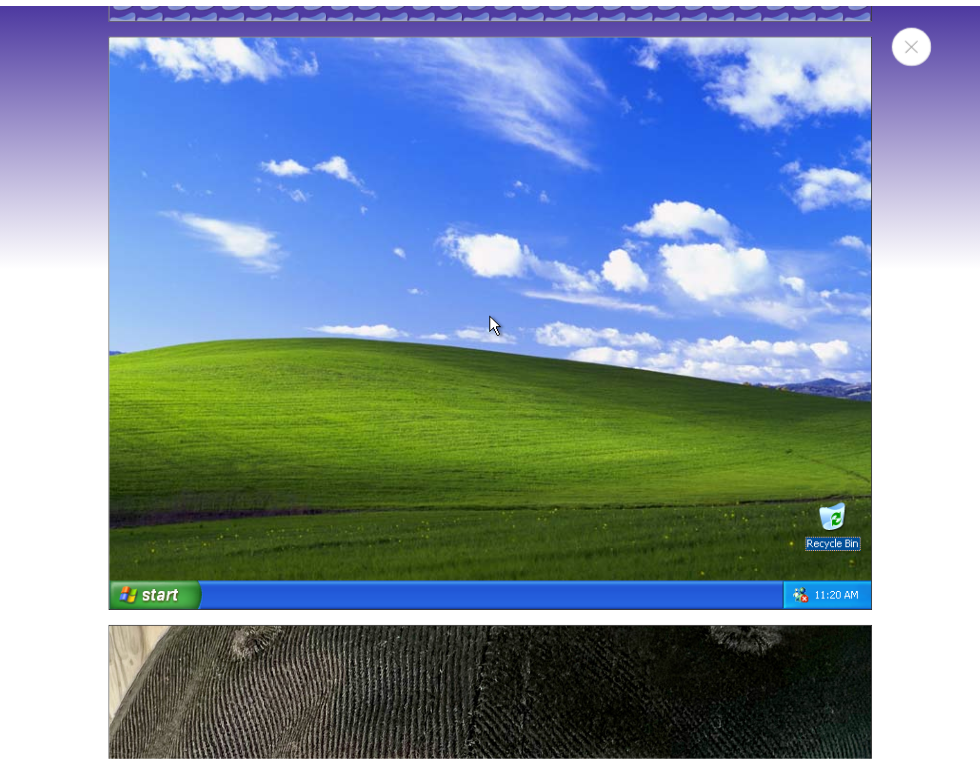 scroll, scrollTop: 1539, scrollLeft: 0, axis: vertical 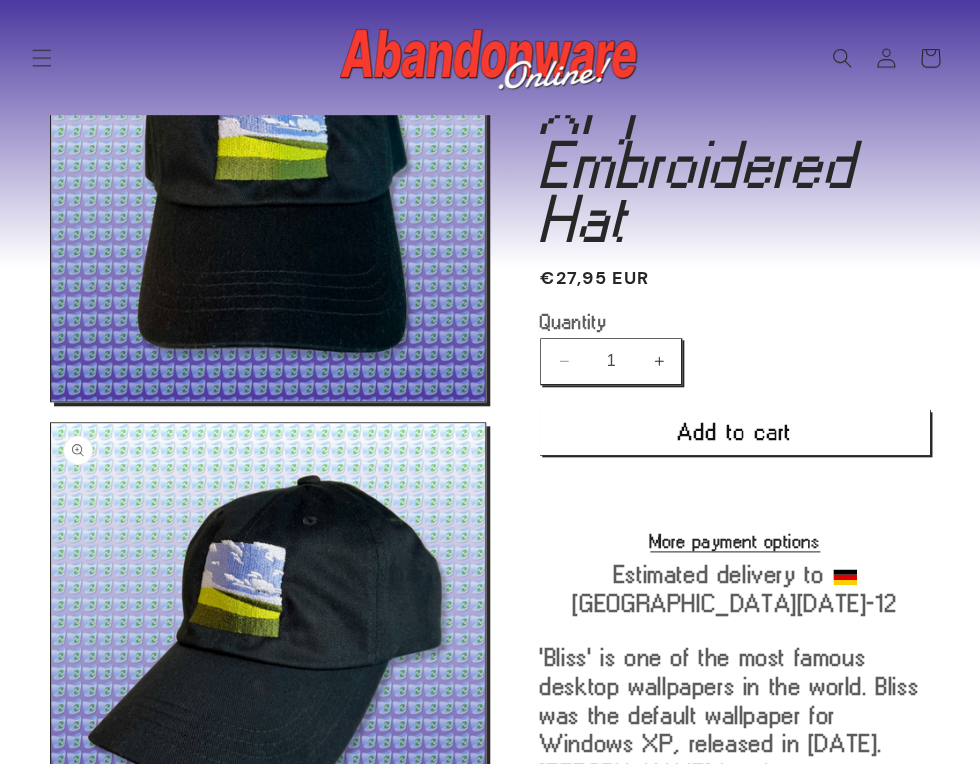 click on "Open media 2 in modal" at bounding box center (51, 857) 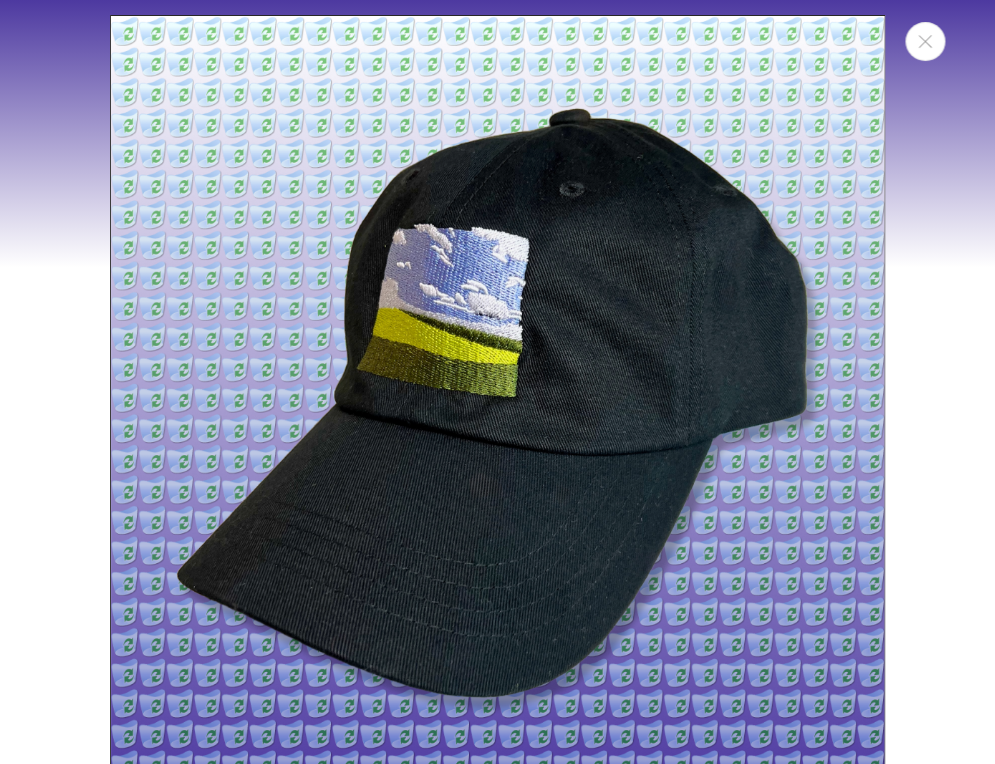 click at bounding box center [497, 382] 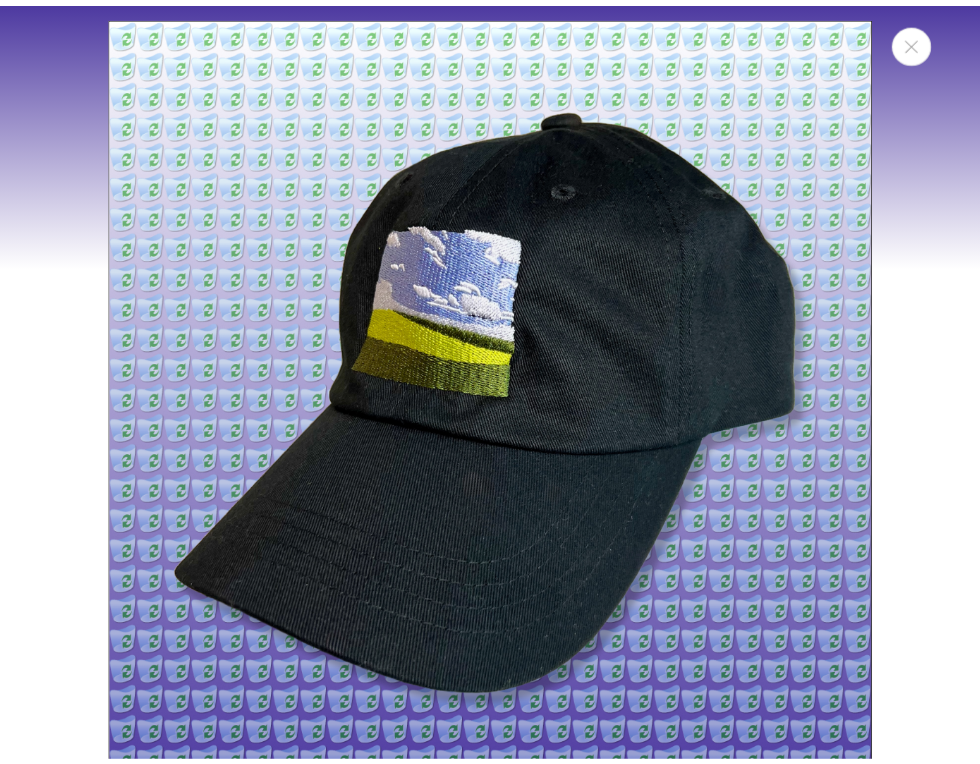 scroll, scrollTop: 780, scrollLeft: 0, axis: vertical 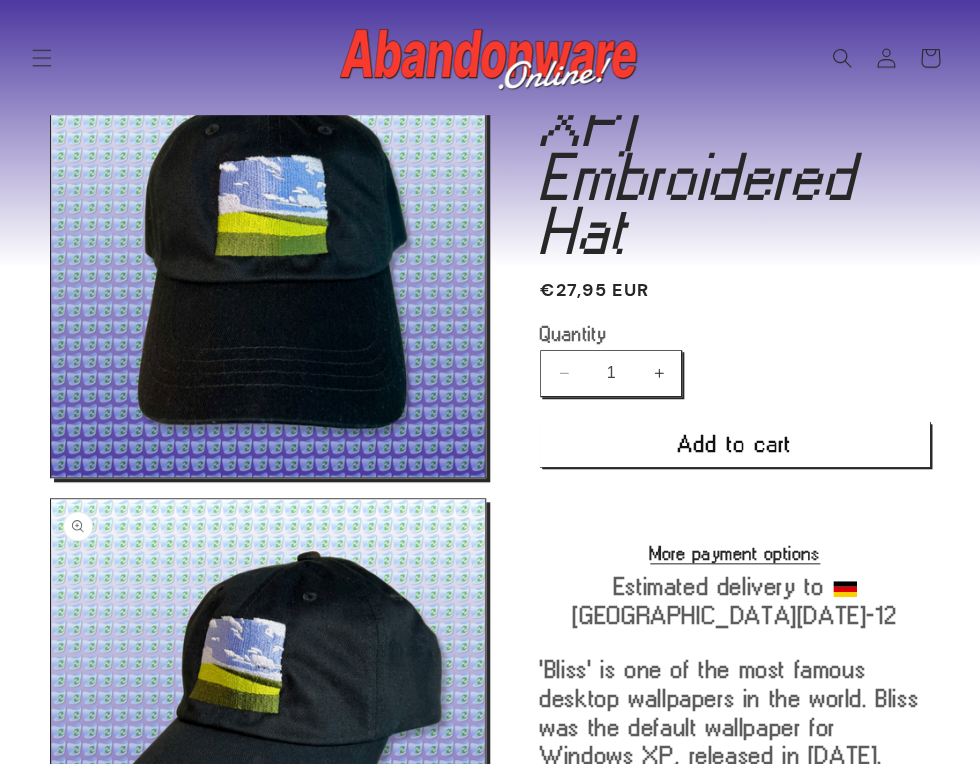 click on "Open media 1 in modal" at bounding box center (51, 477) 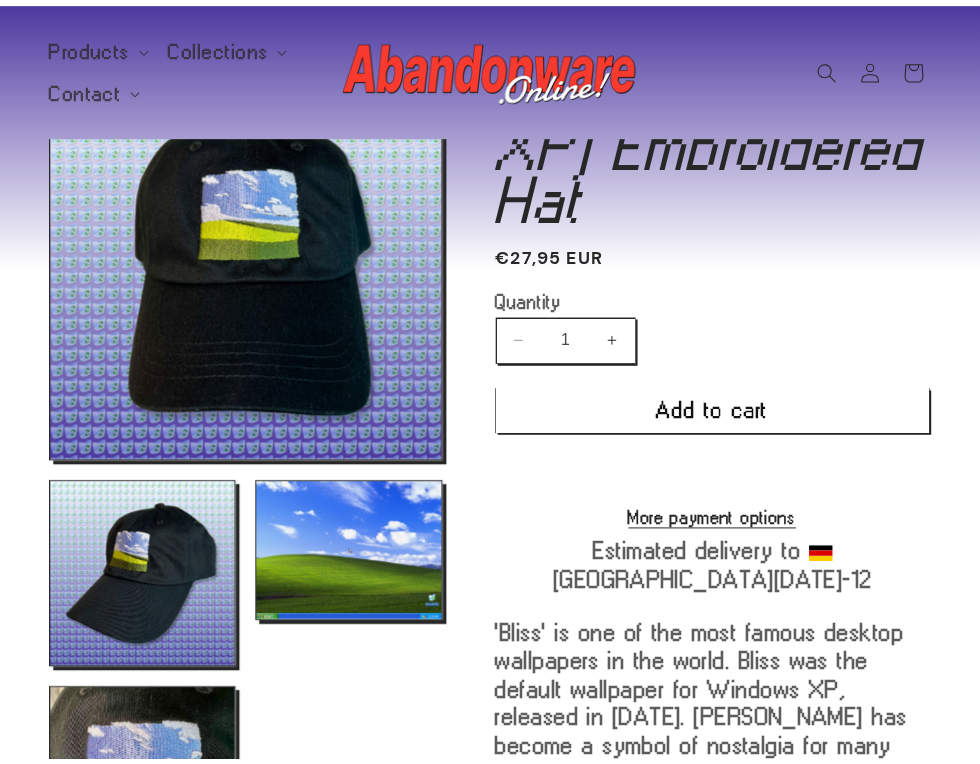 scroll, scrollTop: 20, scrollLeft: 0, axis: vertical 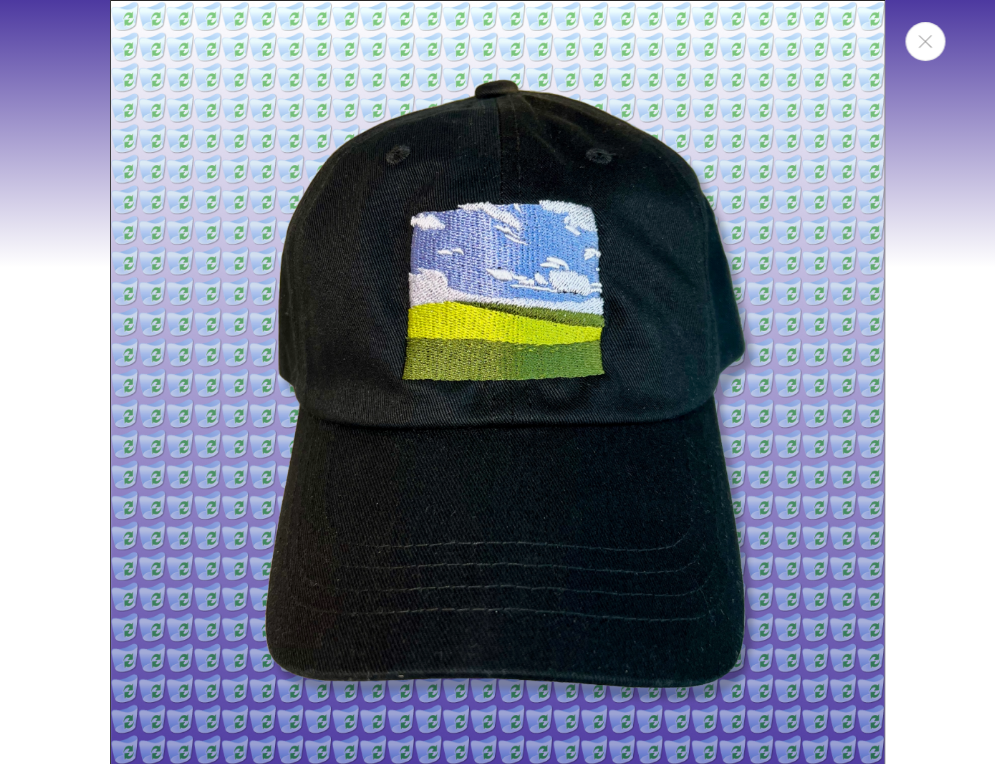 click at bounding box center [497, 382] 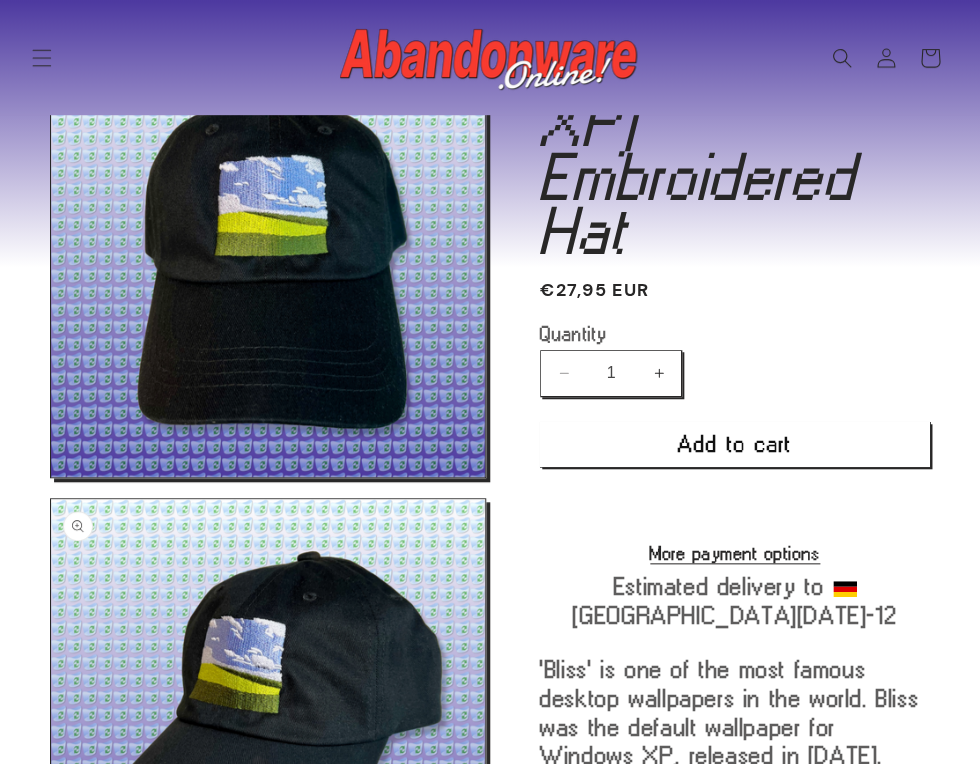 click on "Products
Products
Hats
Shirts
Stickers
Patches
Mouse Pads
Credit (gift card)" at bounding box center [490, 57] 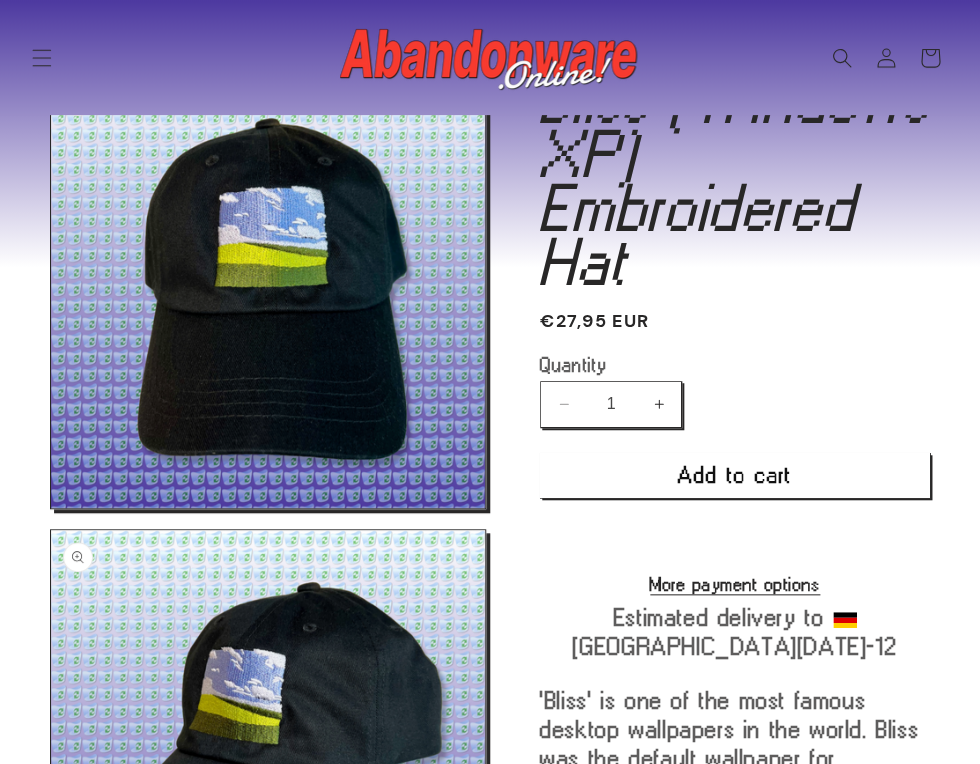 scroll, scrollTop: 96, scrollLeft: 0, axis: vertical 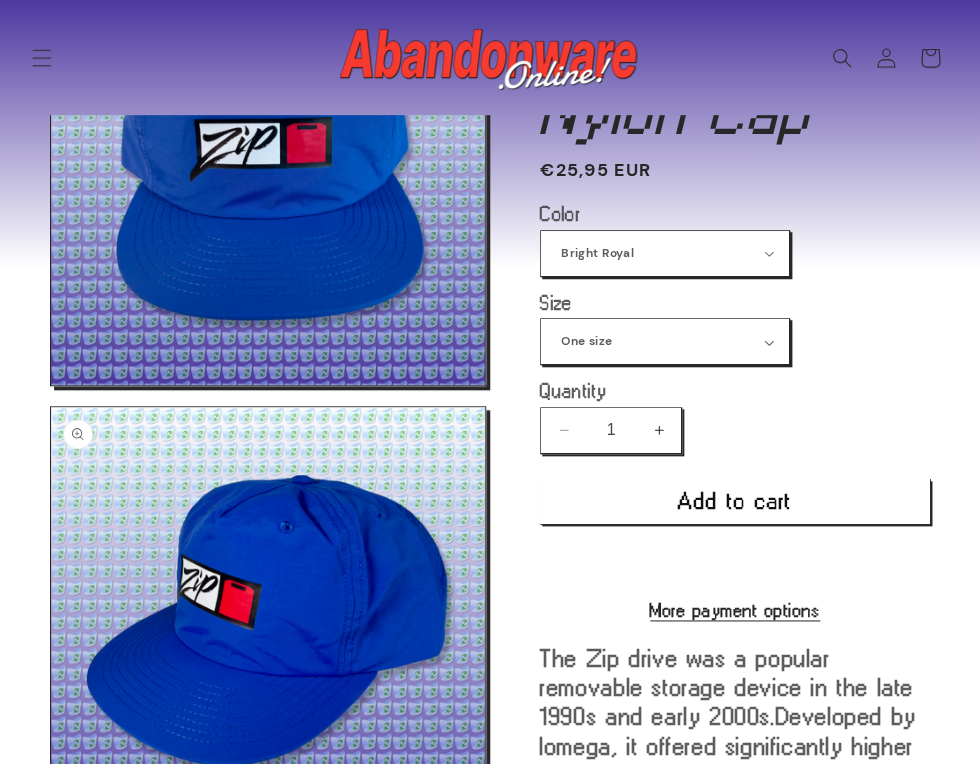 click on "Open media 1 in modal
Open media 2 in modal
Open media 3 in modal
Open media 4 in modal
Open media 5 in modal
Open media 6 in modal" at bounding box center [270, 1060] 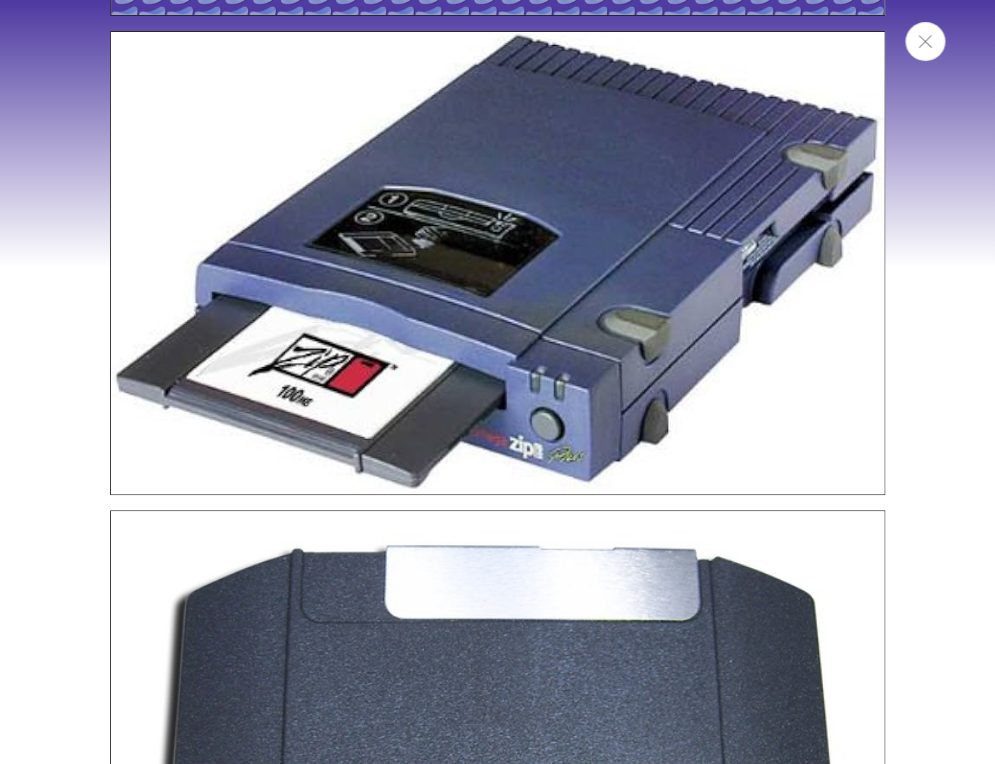 click at bounding box center (925, 41) 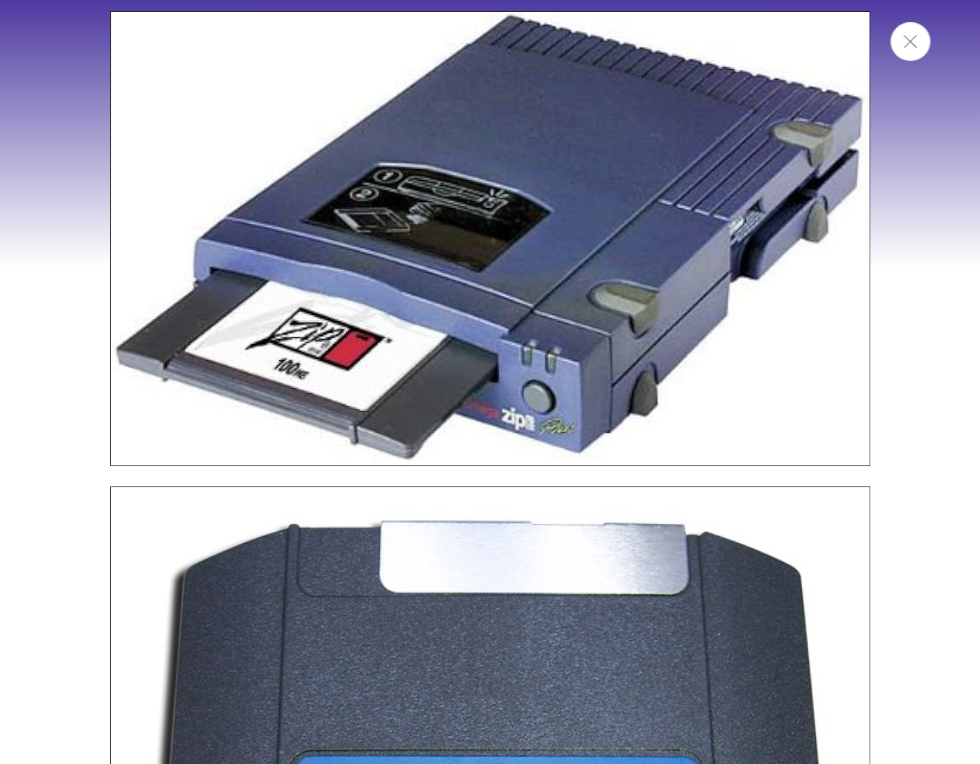 scroll, scrollTop: 1539, scrollLeft: 0, axis: vertical 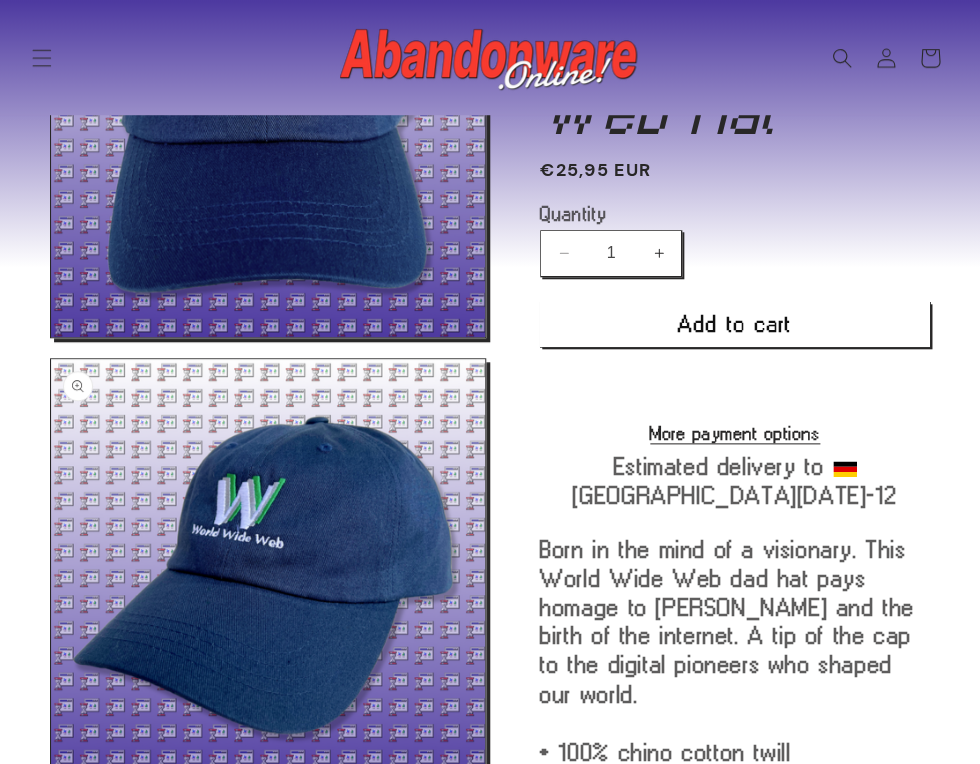 click on "Open media 3 in modal" at bounding box center [51, 1060] 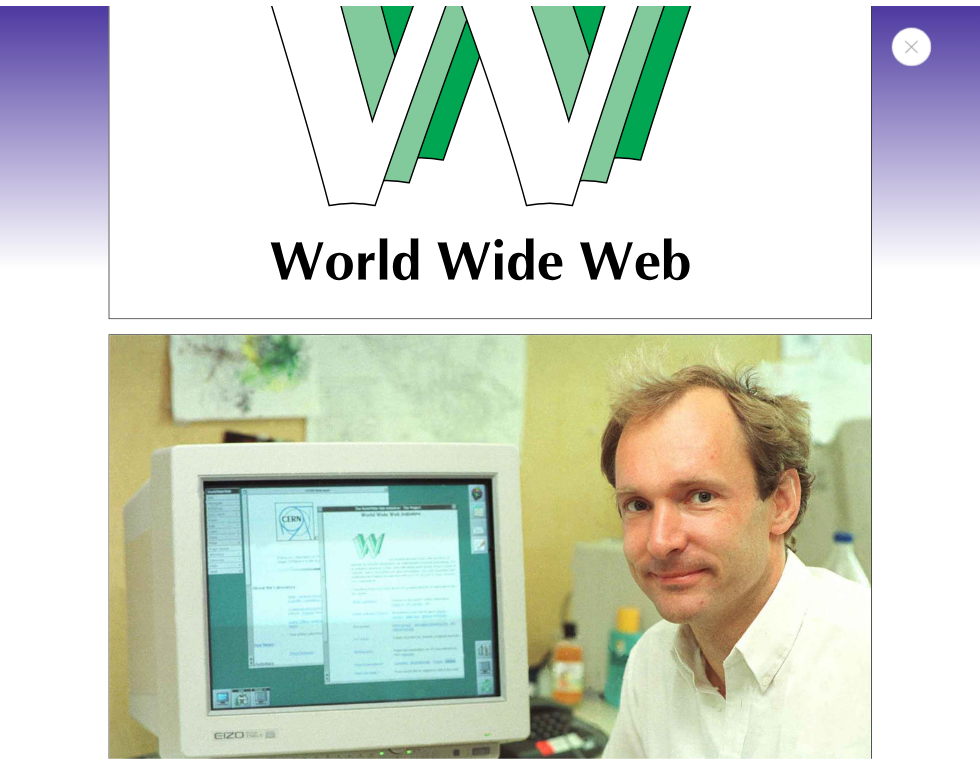 scroll, scrollTop: 3382, scrollLeft: 0, axis: vertical 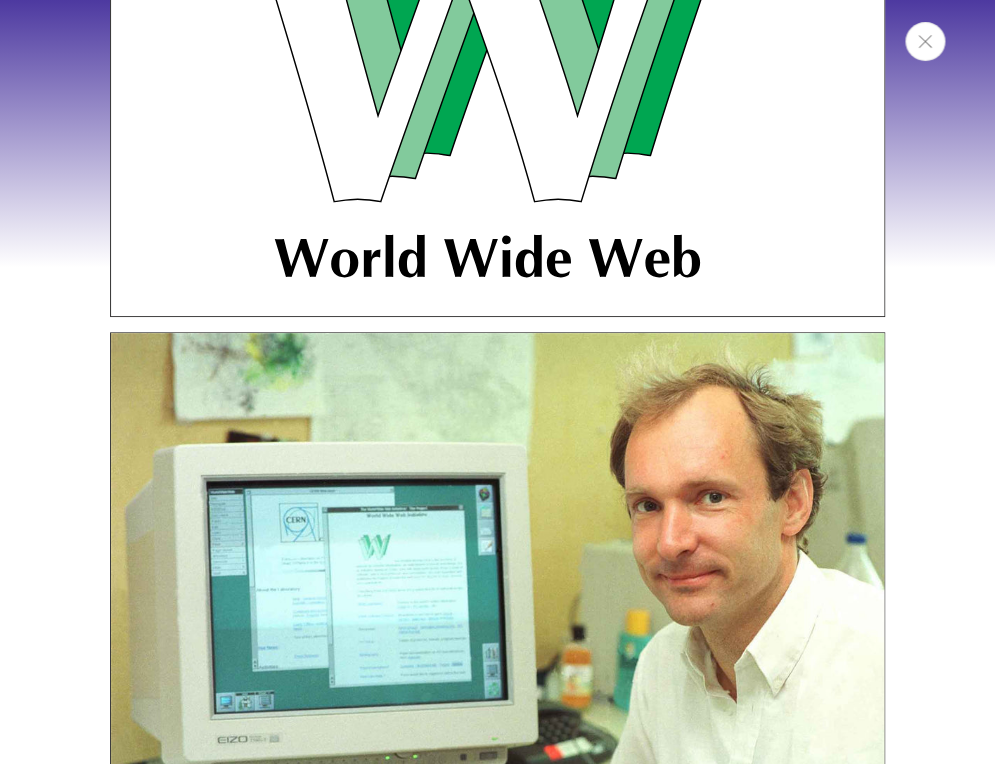 click at bounding box center [925, 41] 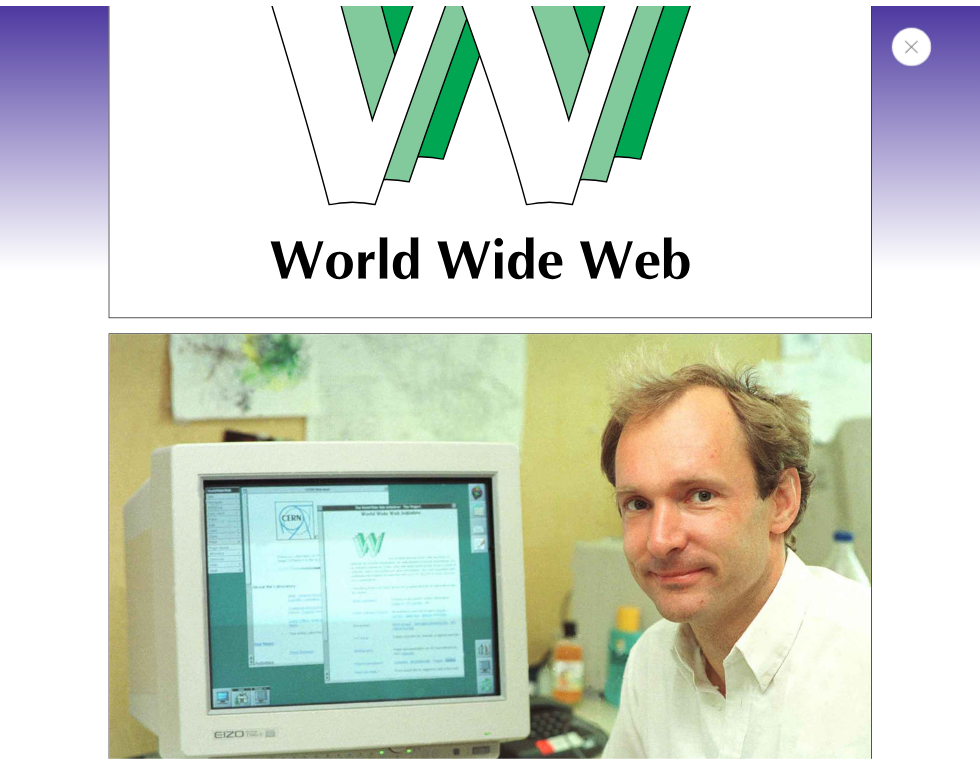 scroll, scrollTop: 3303, scrollLeft: 0, axis: vertical 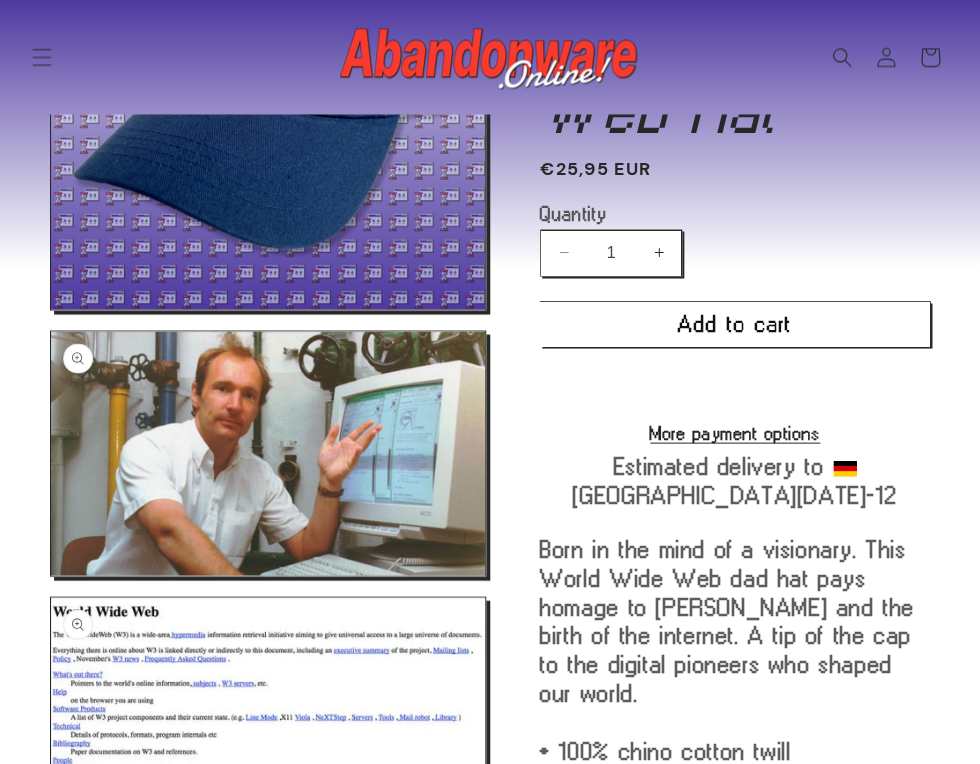 click on "Share" at bounding box center [577, 956] 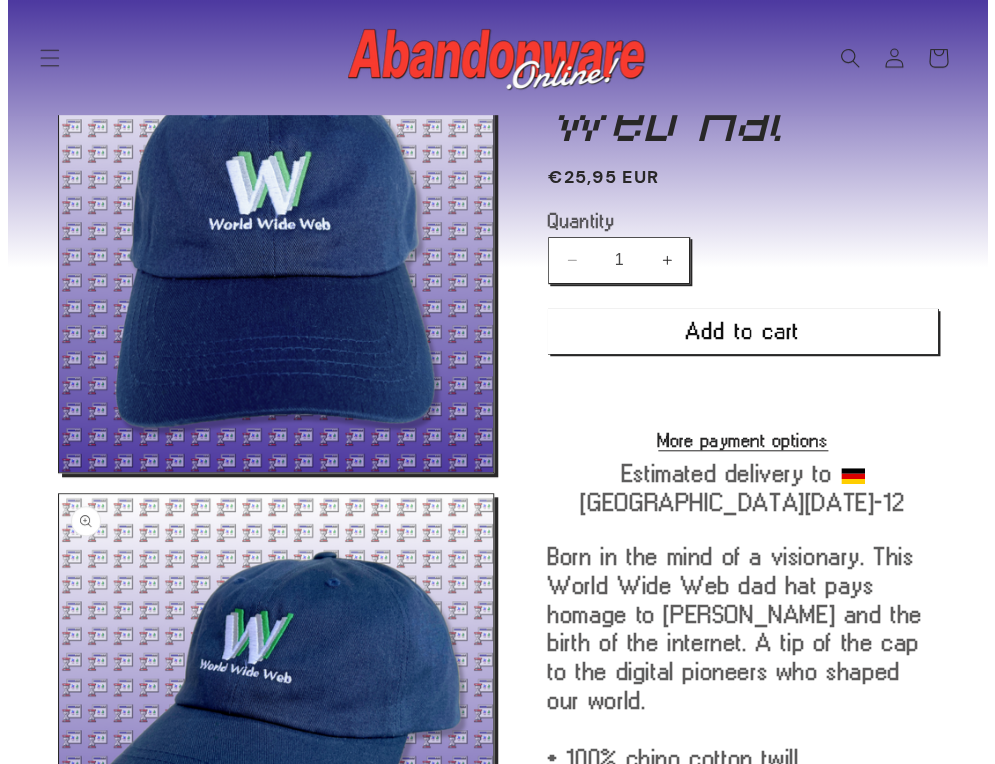scroll, scrollTop: 229, scrollLeft: 0, axis: vertical 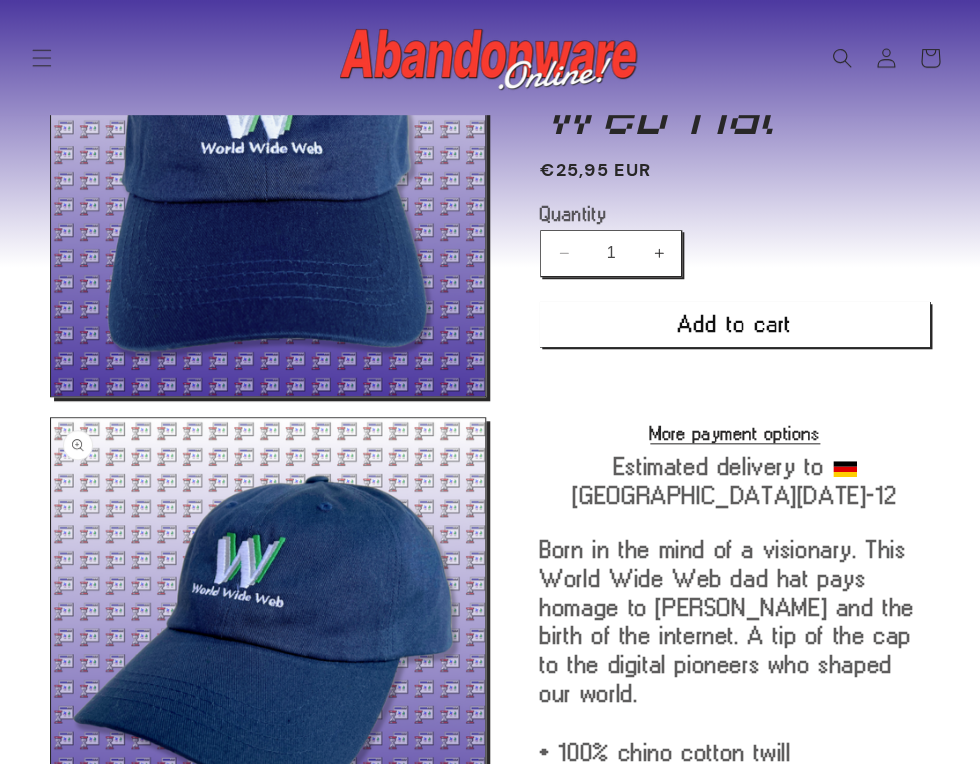 click on "Open media 2 in modal" at bounding box center (51, 853) 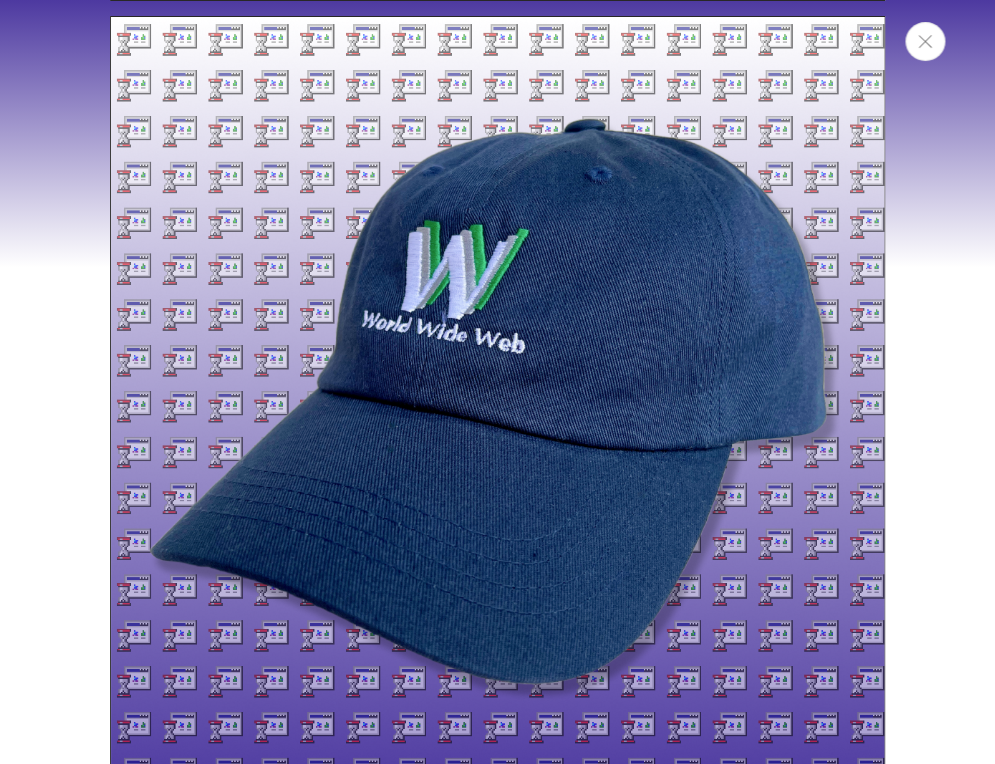 click 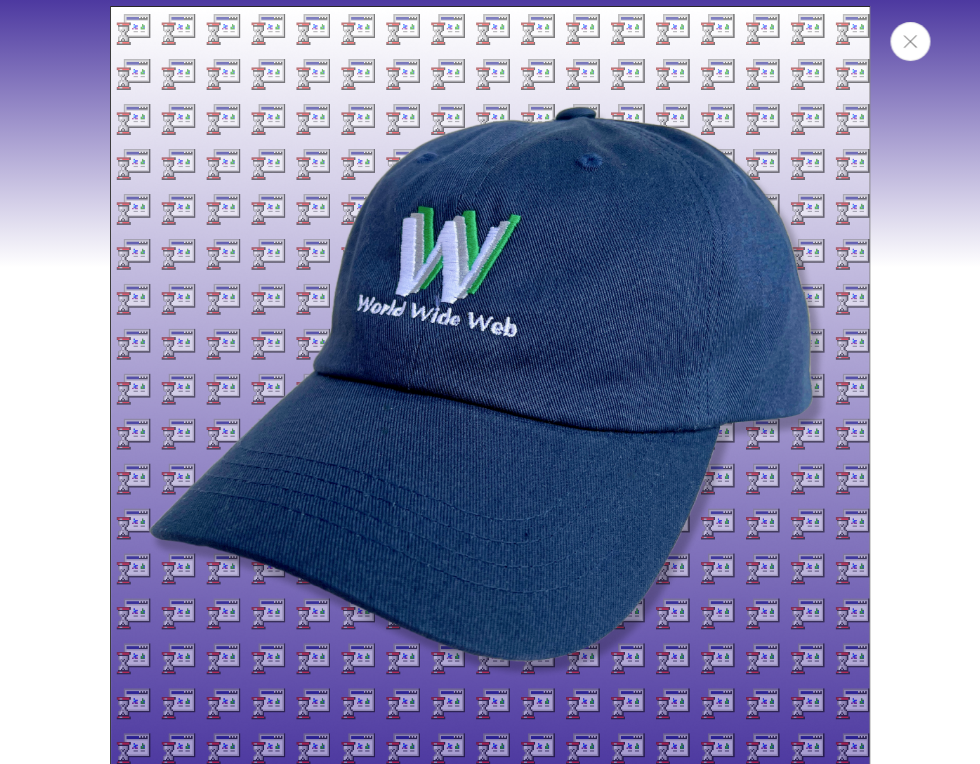 scroll, scrollTop: 779, scrollLeft: 0, axis: vertical 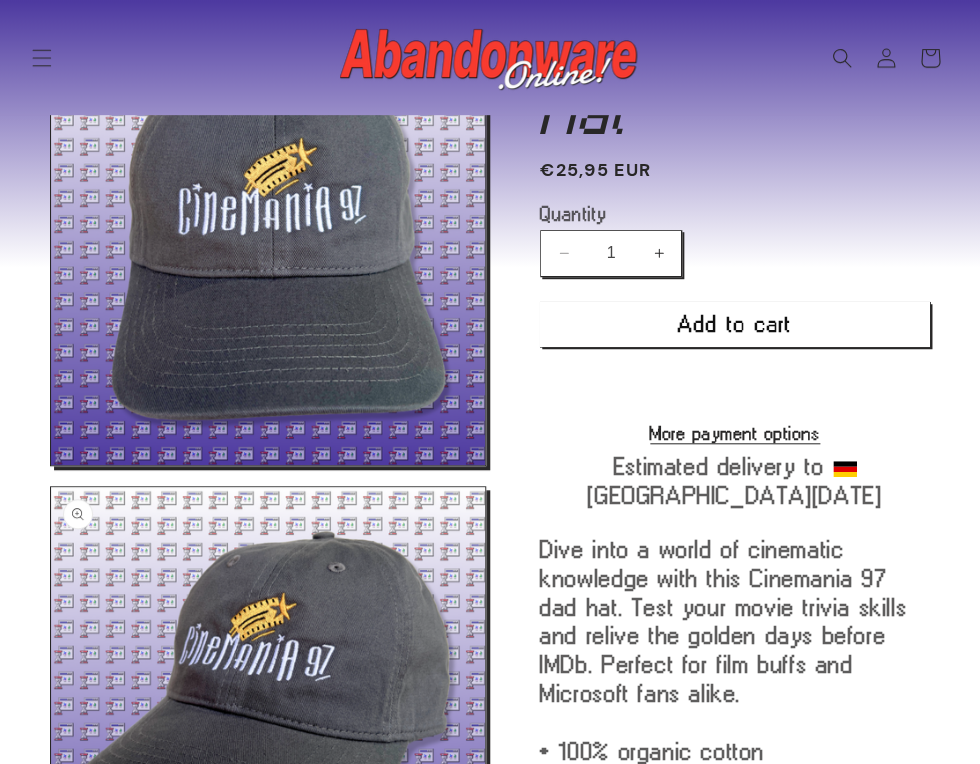 click on "Open media 1 in modal
Open media 2 in modal
Open media 3 in modal
Open media 4 in modal
Open media 5 in modal
Open media 6 in modal" at bounding box center [270, 1513] 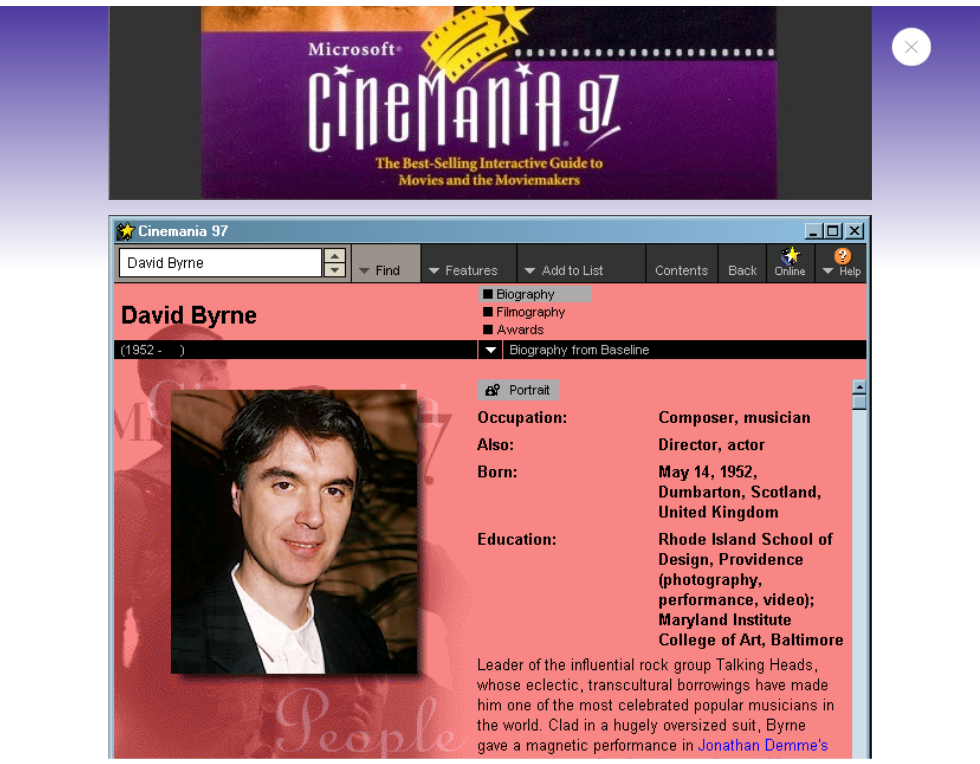 scroll, scrollTop: 2141, scrollLeft: 0, axis: vertical 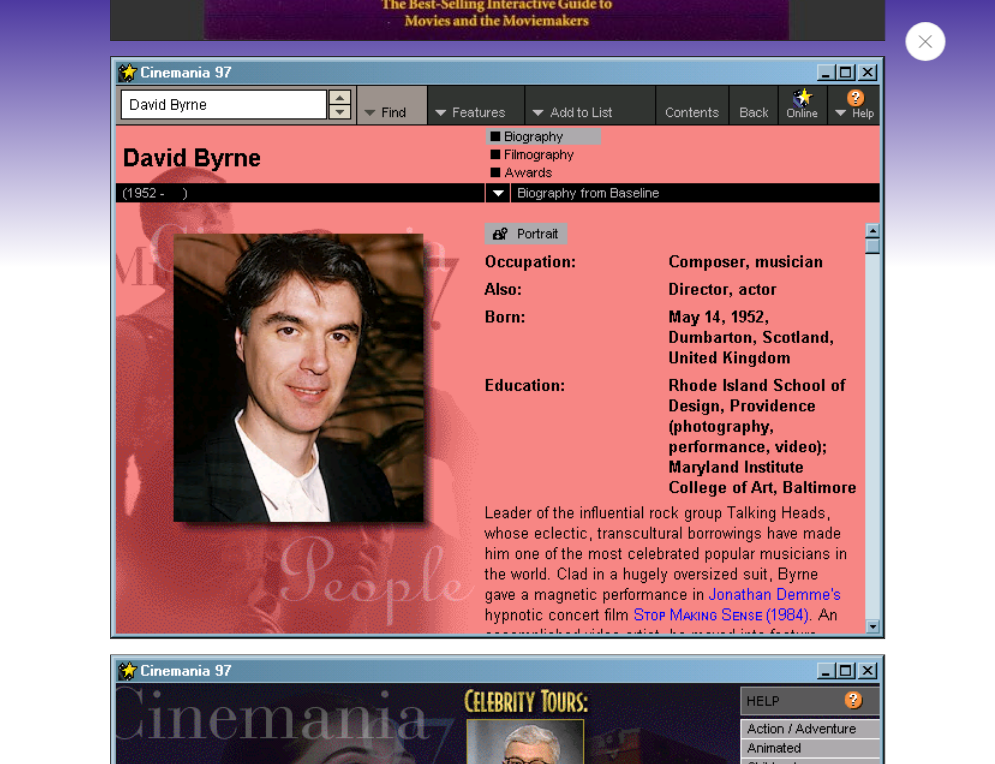 click at bounding box center [925, 41] 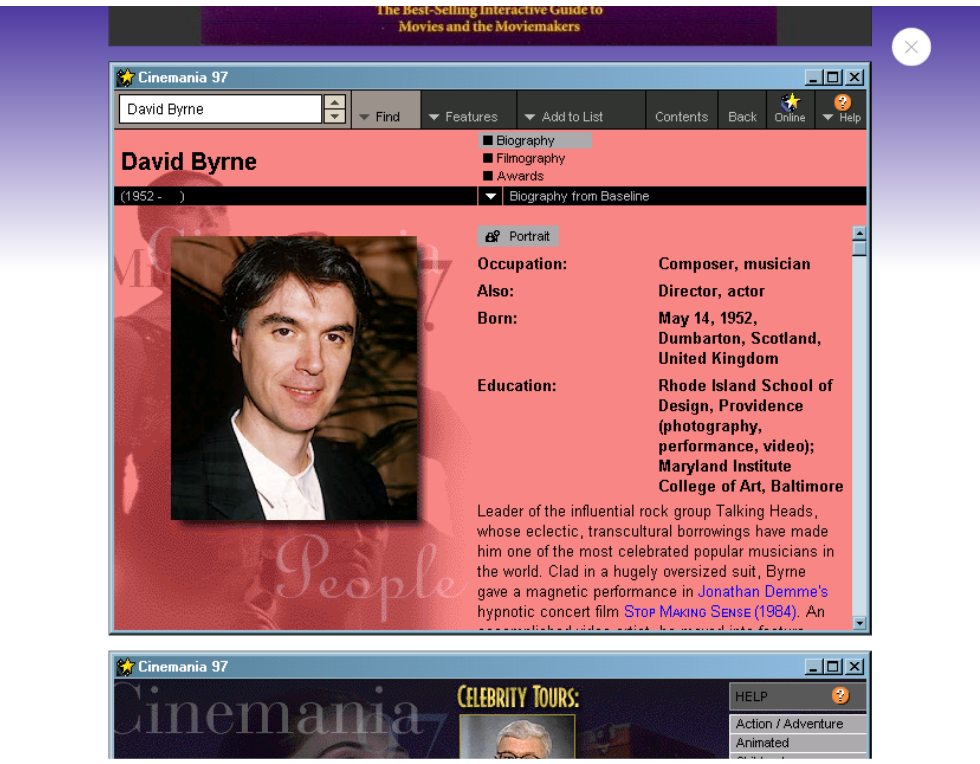 scroll, scrollTop: 2100, scrollLeft: 0, axis: vertical 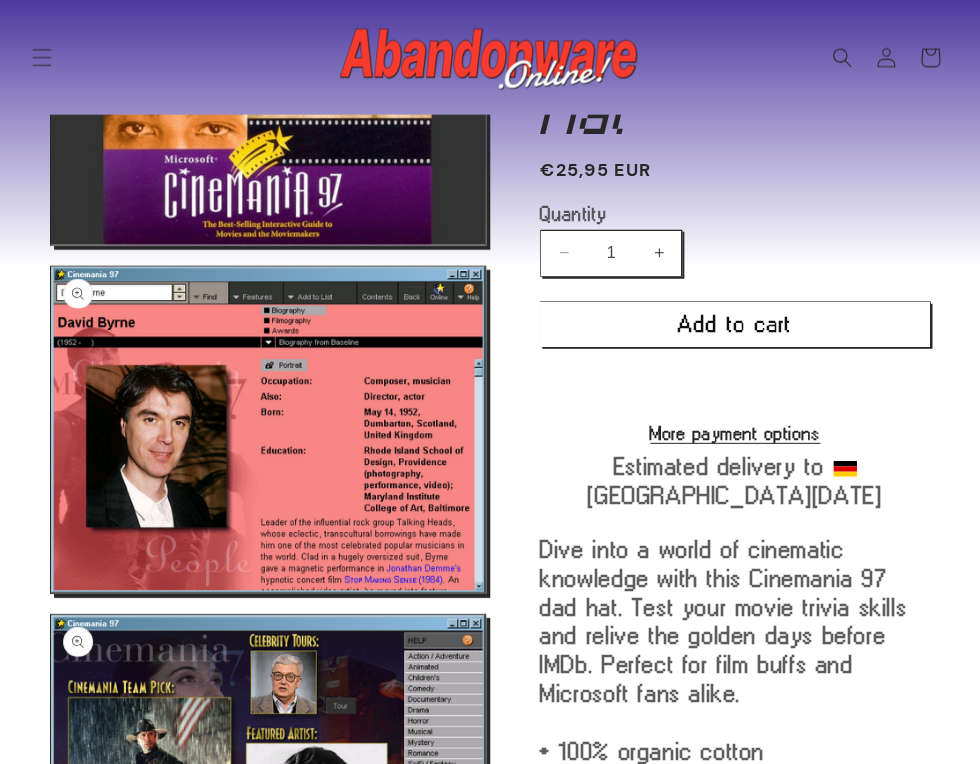 click on "1 review" at bounding box center [689, 1004] 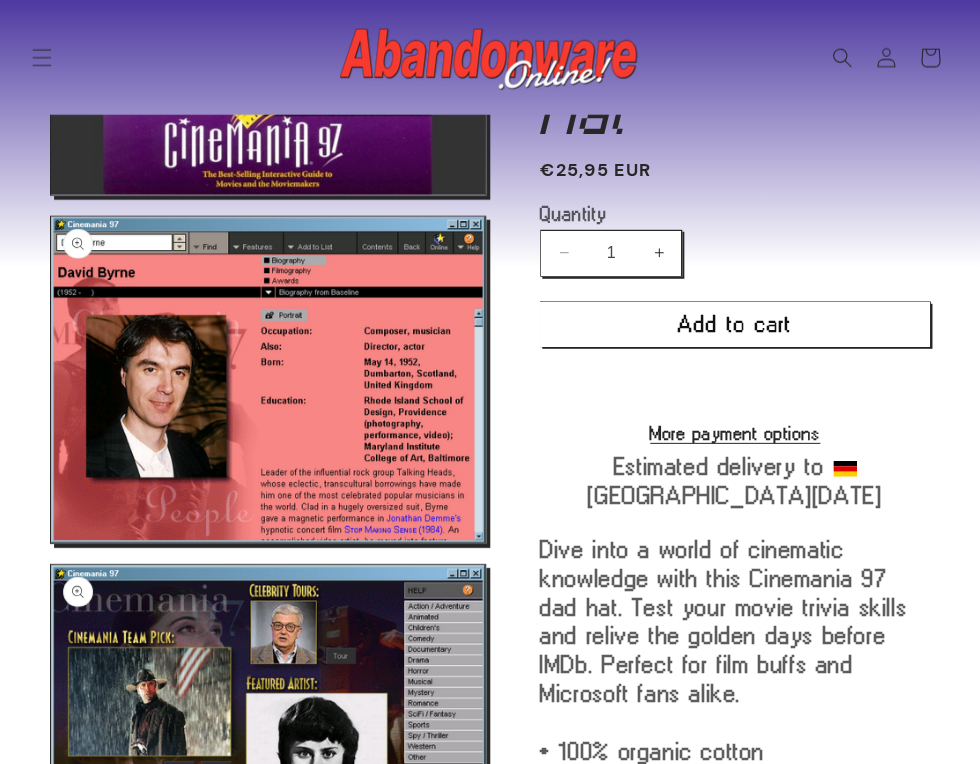 scroll, scrollTop: 1313, scrollLeft: 0, axis: vertical 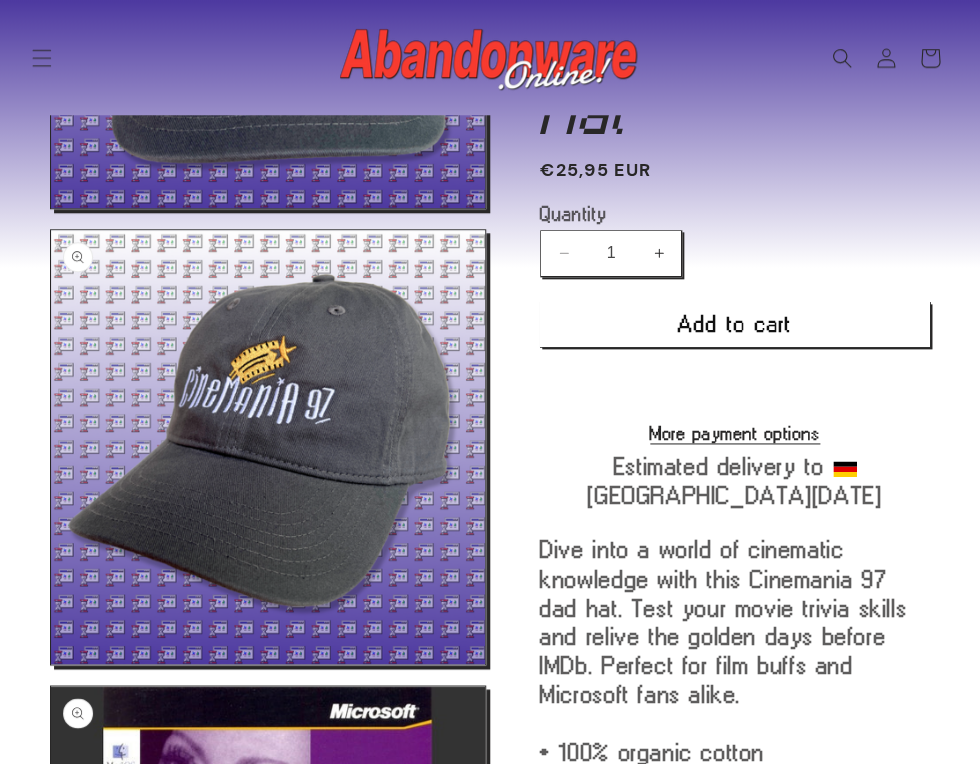 click on "Open media 2 in modal" at bounding box center [51, 664] 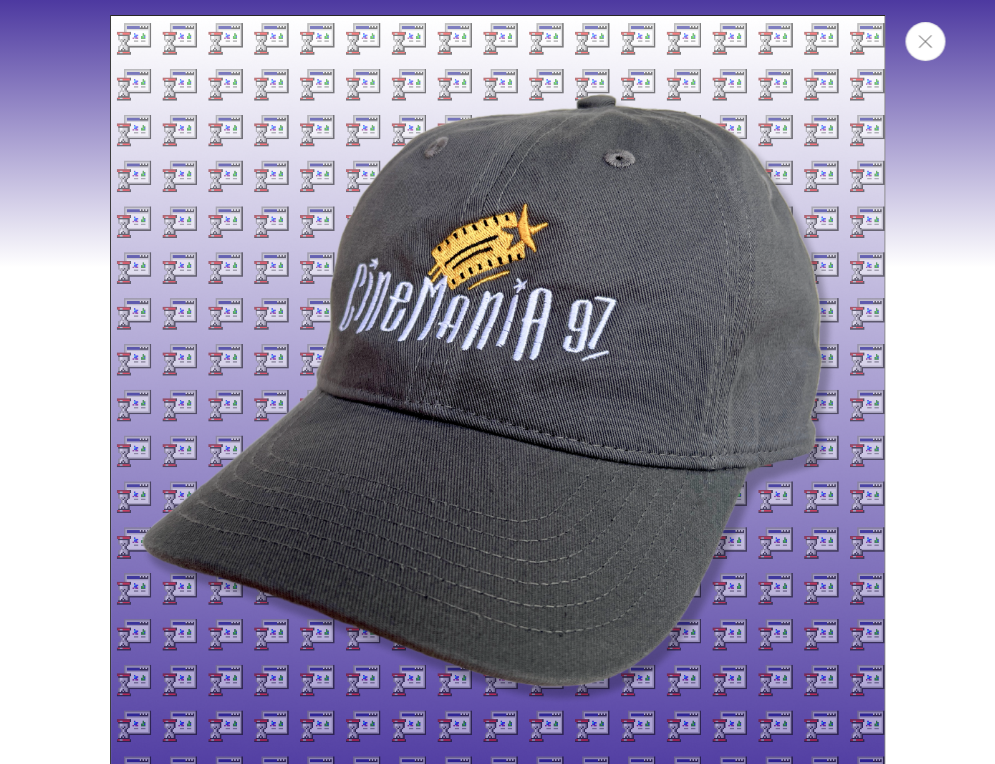 click at bounding box center [925, 41] 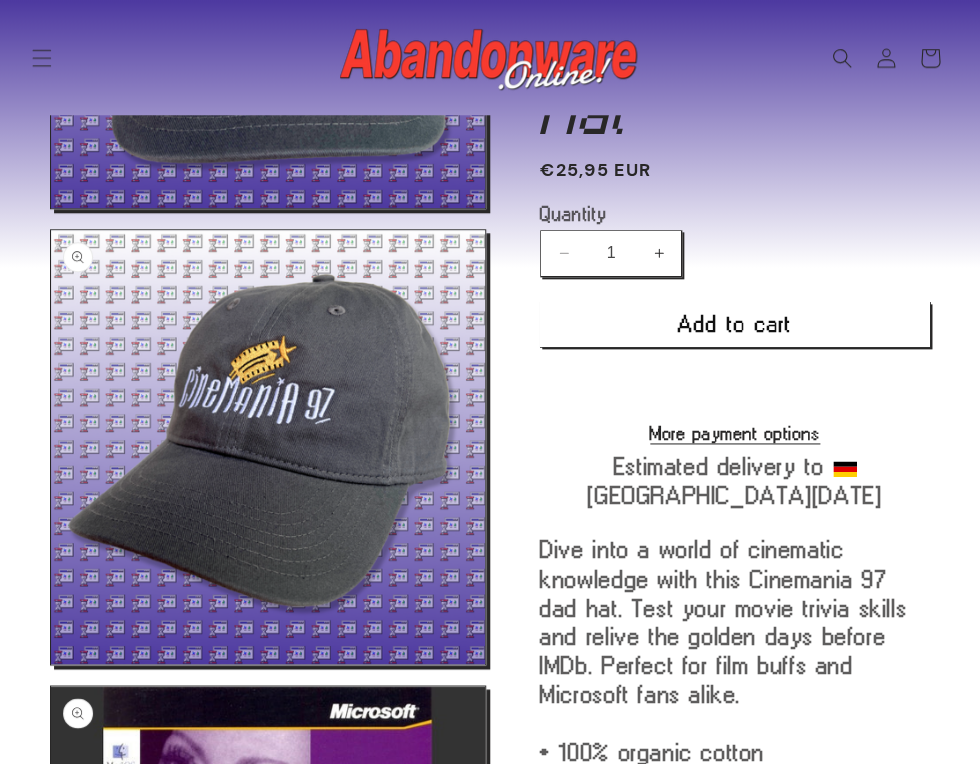 click on "Open media 2 in modal" at bounding box center (51, 664) 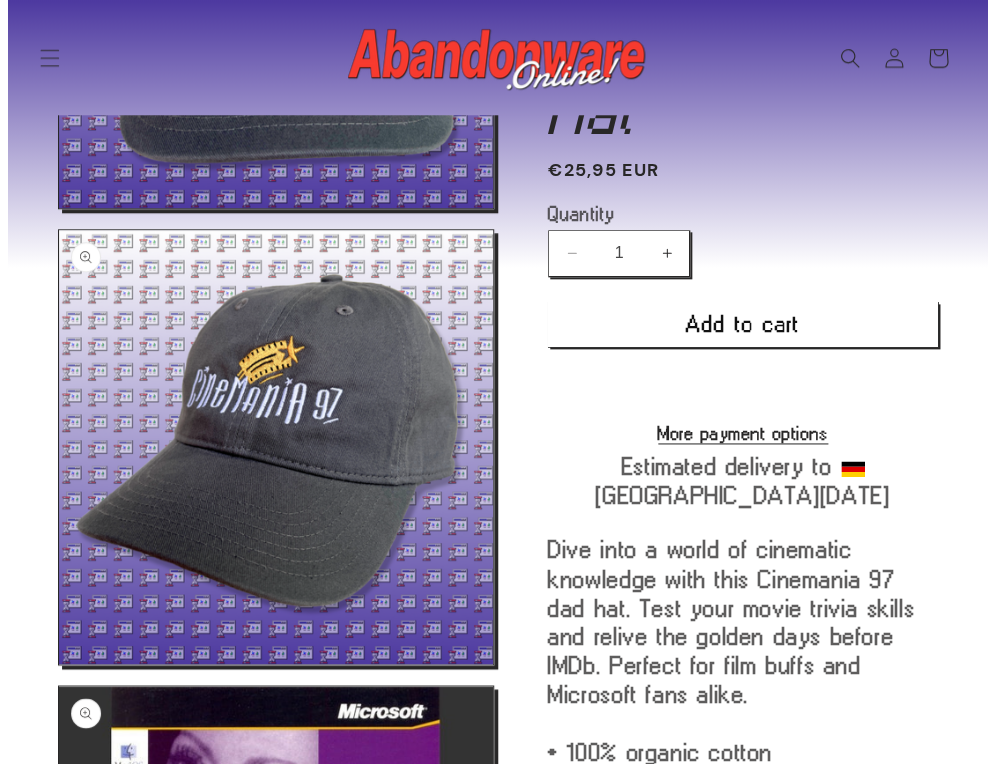 scroll, scrollTop: 0, scrollLeft: 0, axis: both 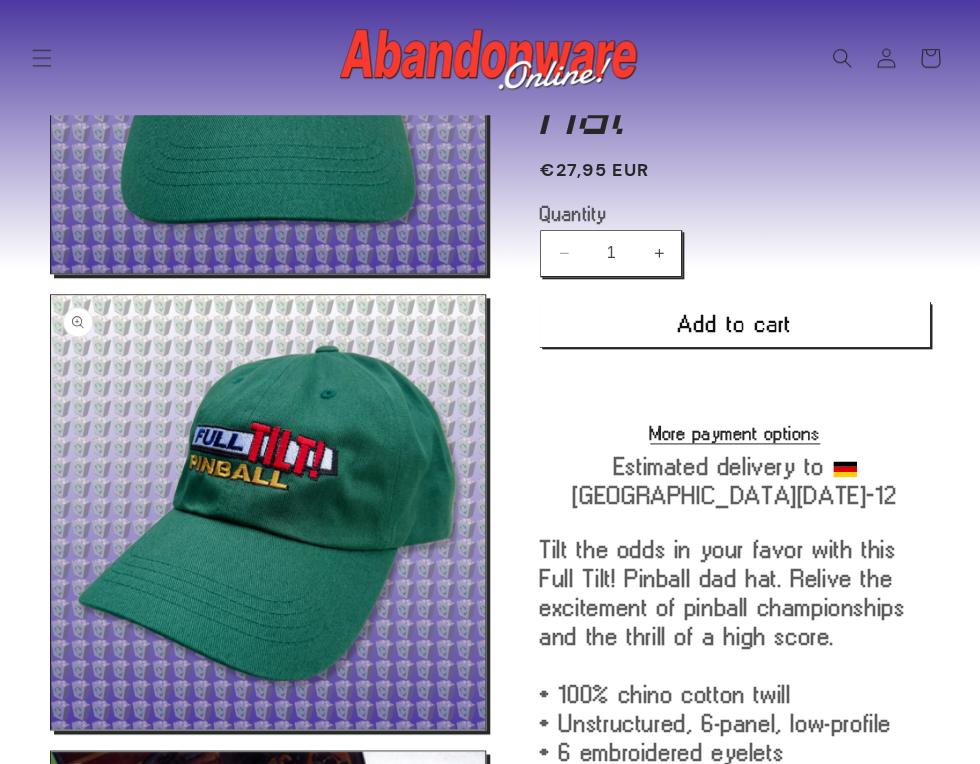 click on "Open media 3 in modal" at bounding box center [51, 1266] 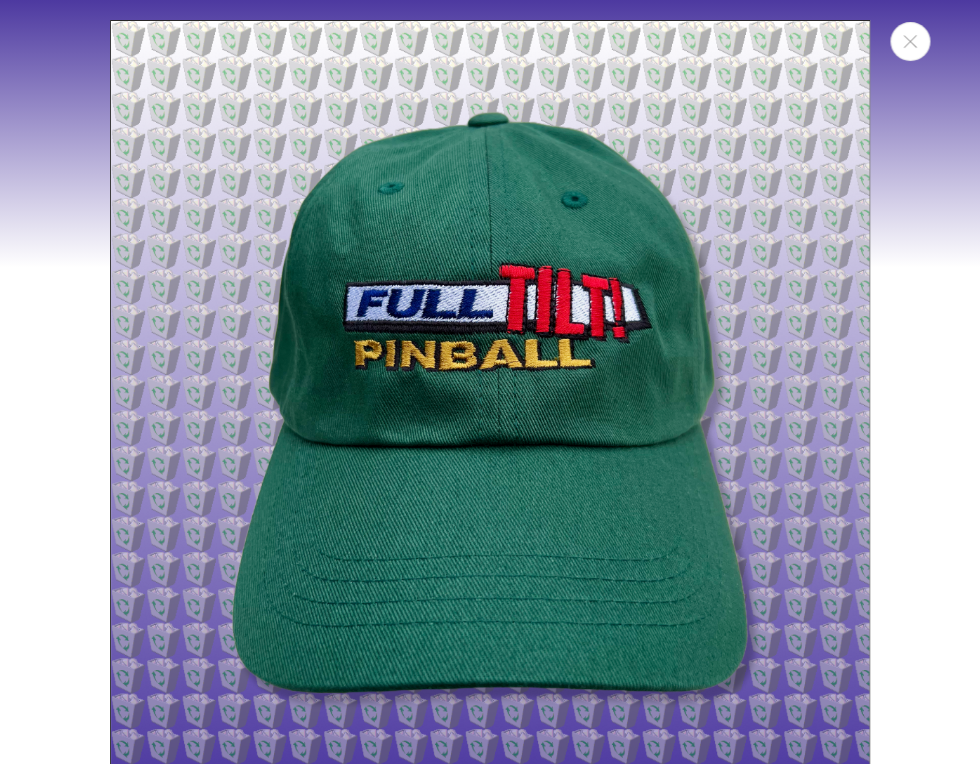 scroll, scrollTop: 1569, scrollLeft: 0, axis: vertical 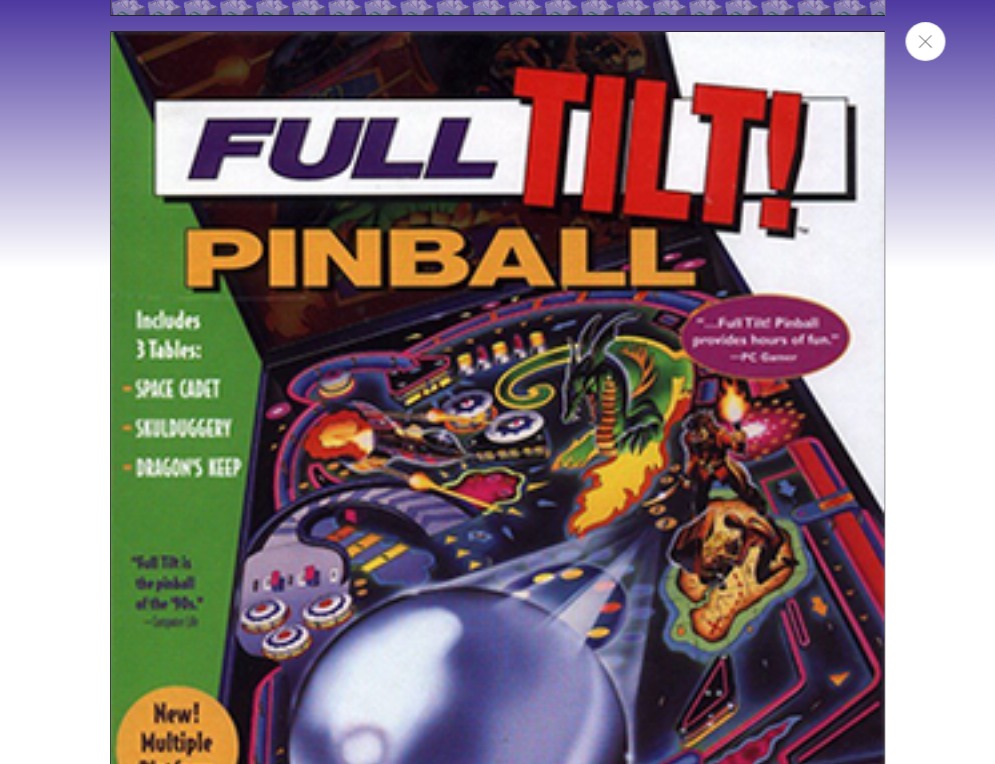 click 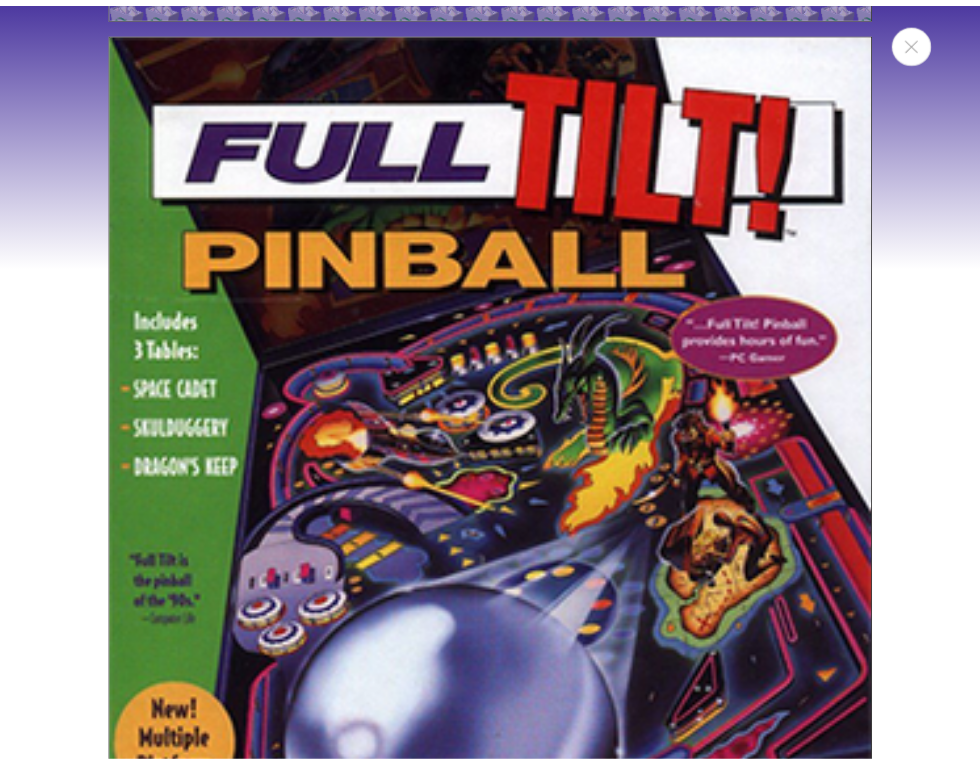 scroll, scrollTop: 1539, scrollLeft: 0, axis: vertical 